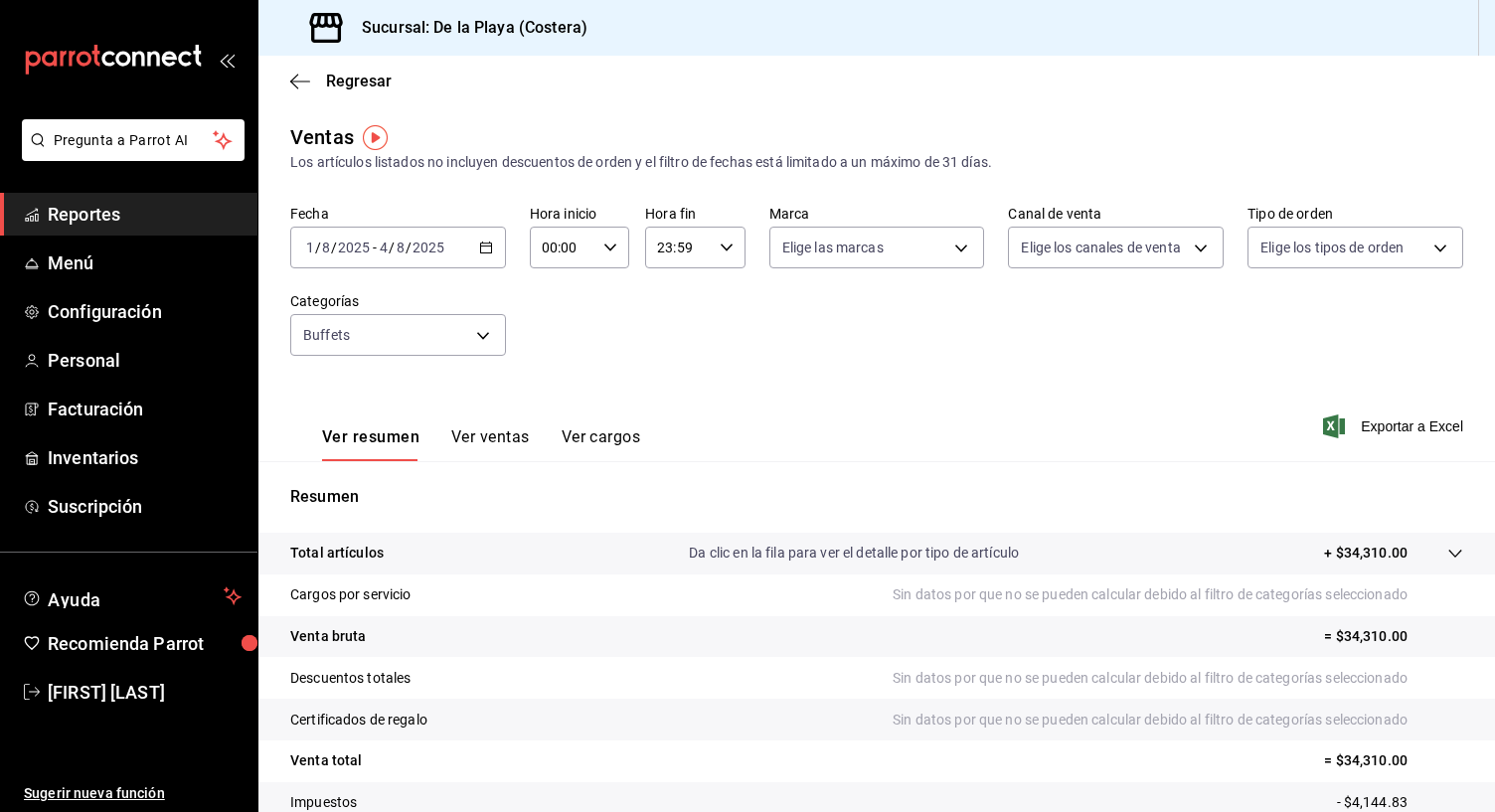 click on "Reportes" at bounding box center [144, 214] 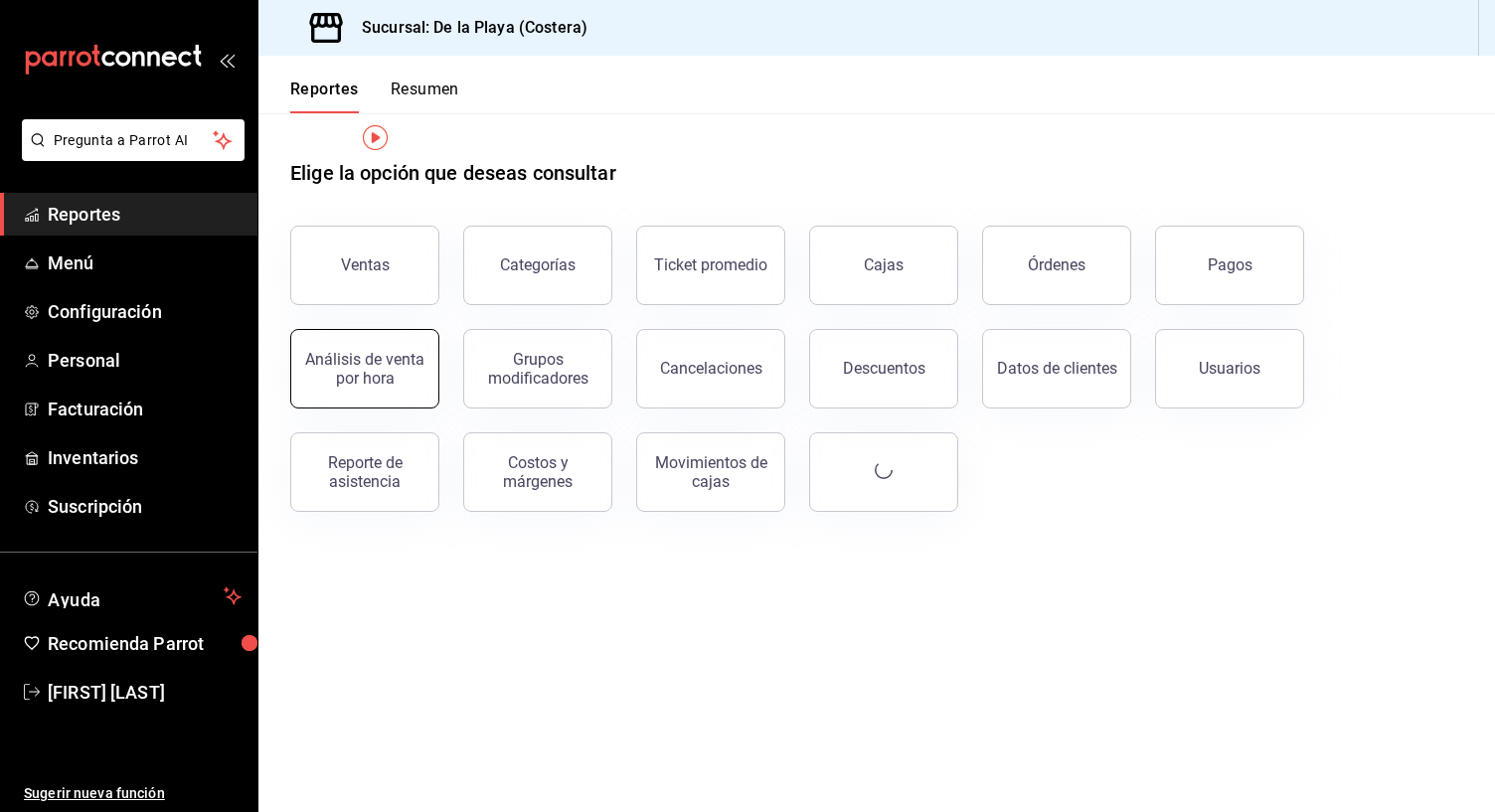 scroll, scrollTop: 0, scrollLeft: 0, axis: both 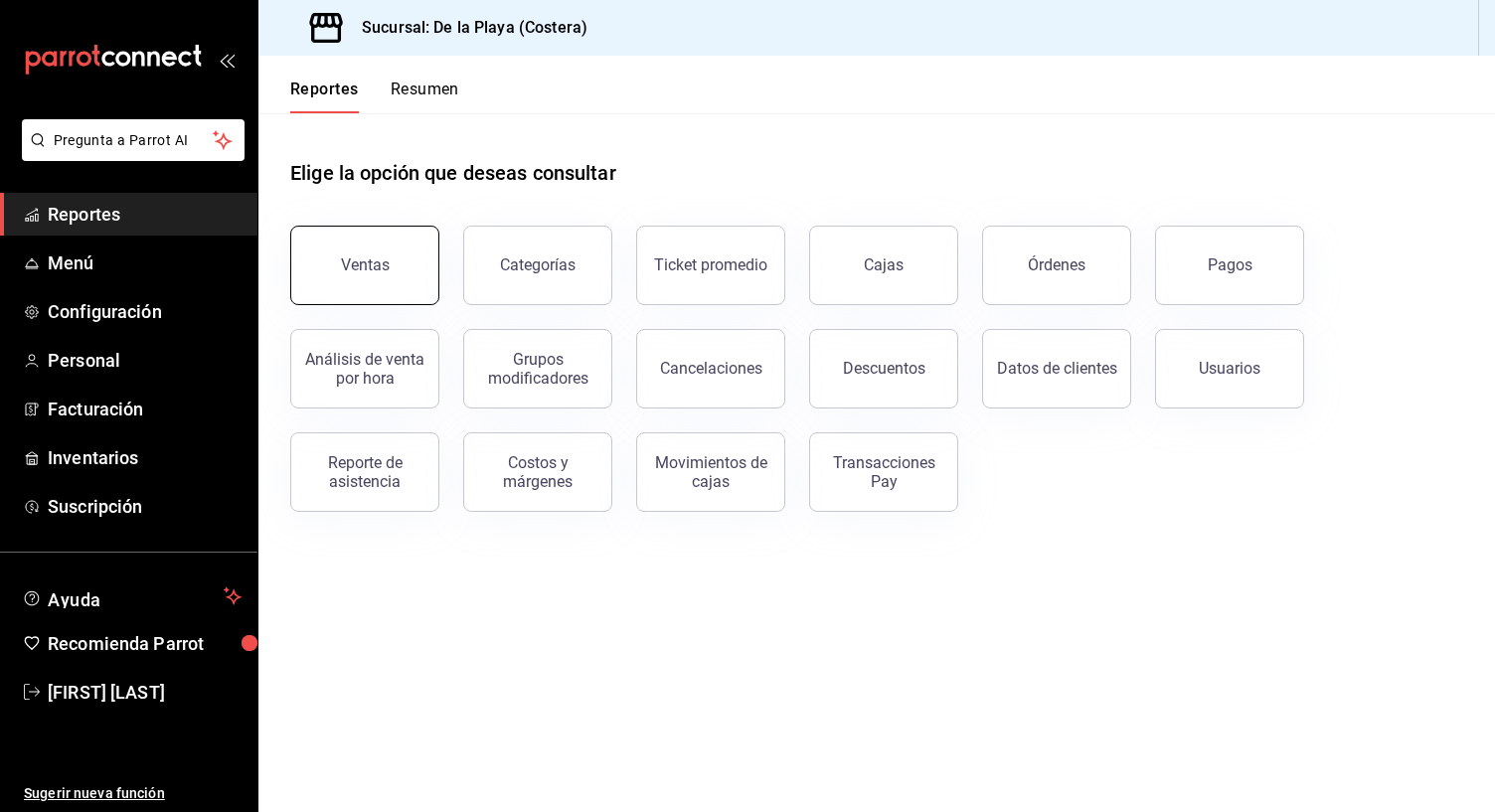 click on "Ventas" at bounding box center (365, 265) 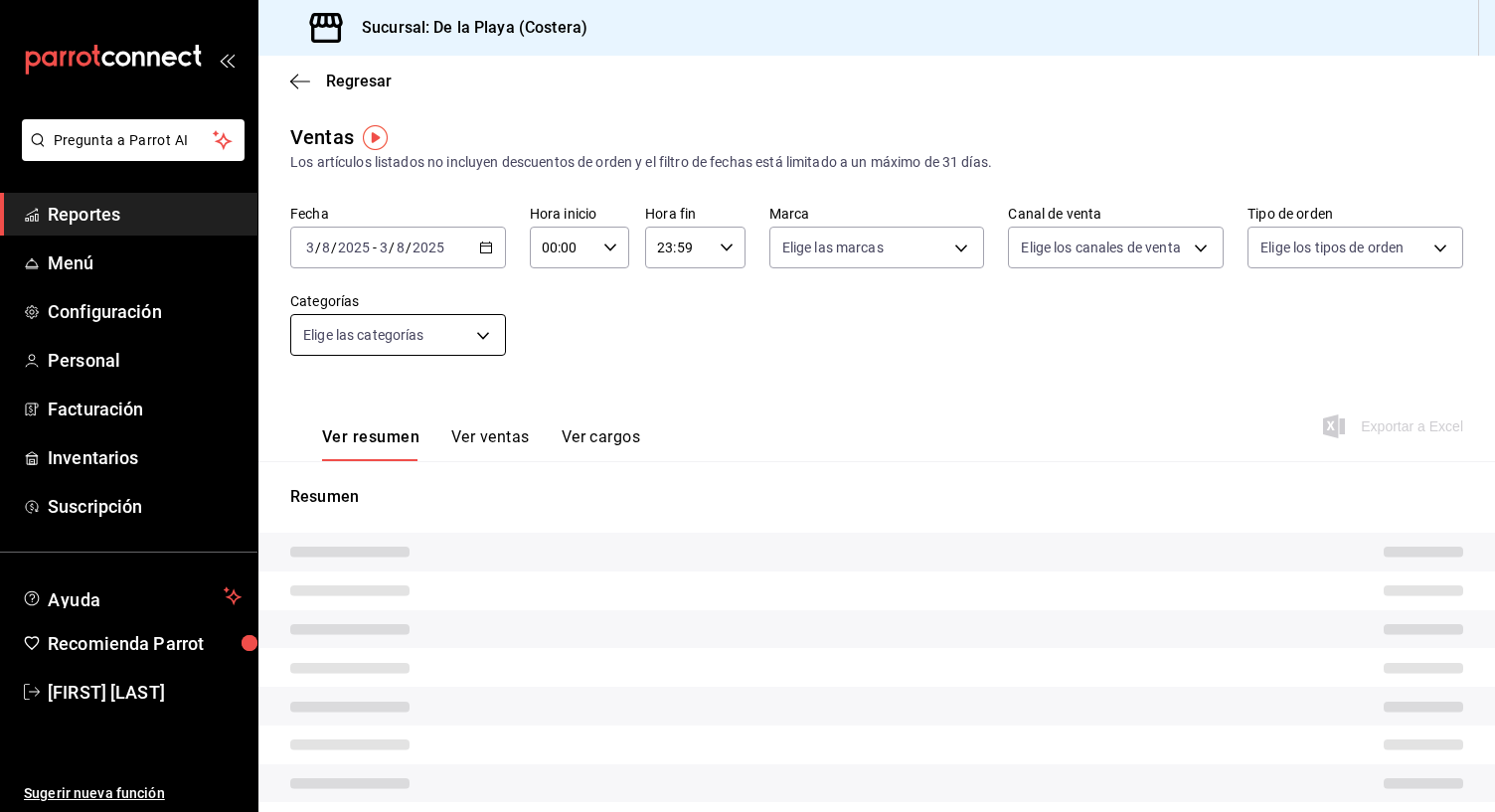 click on "Pregunta a Parrot AI Reportes   Menú   Configuración   Personal   Facturación   Inventarios   Suscripción   Ayuda Recomienda Parrot   [FIRST] [LAST]   Sugerir nueva función   Sucursal: De la Playa (Costera) Regresar Ventas Los artículos listados no incluyen descuentos de orden y el filtro de fechas está limitado a un máximo de 31 días. Fecha [DATE] [DATE] - [DATE] [DATE] Hora inicio 00:00 Hora inicio Hora fin 23:59 Hora fin Marca Elige las marcas Canal de venta Elige los canales de venta Tipo de orden Elige los tipos de orden Categorías Elige las categorías Ver resumen Ver ventas Ver cargos Exportar a Excel Resumen Pregunta a Parrot AI Reportes   Menú   Configuración   Personal   Facturación   Inventarios   Suscripción   Ayuda Recomienda Parrot   [FIRST] [LAST]   Sugerir nueva función   GANA 1 MES GRATIS EN TU SUSCRIPCIÓN AQUÍ Ver video tutorial Ir a video Visitar centro de ayuda ([PHONE]) [EMAIL] Visitar centro de ayuda ([PHONE])" at bounding box center (748, 406) 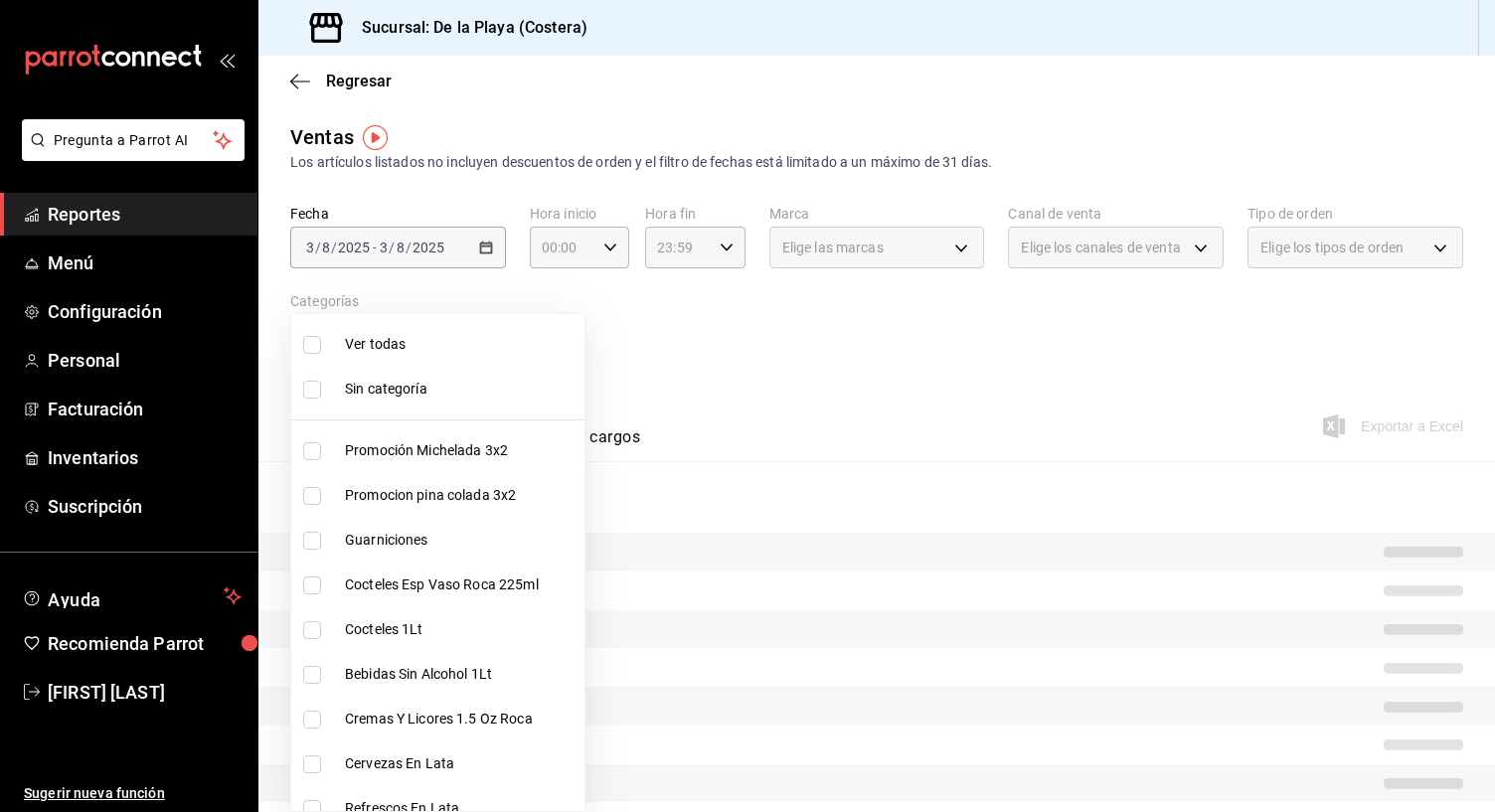 click at bounding box center [316, 345] 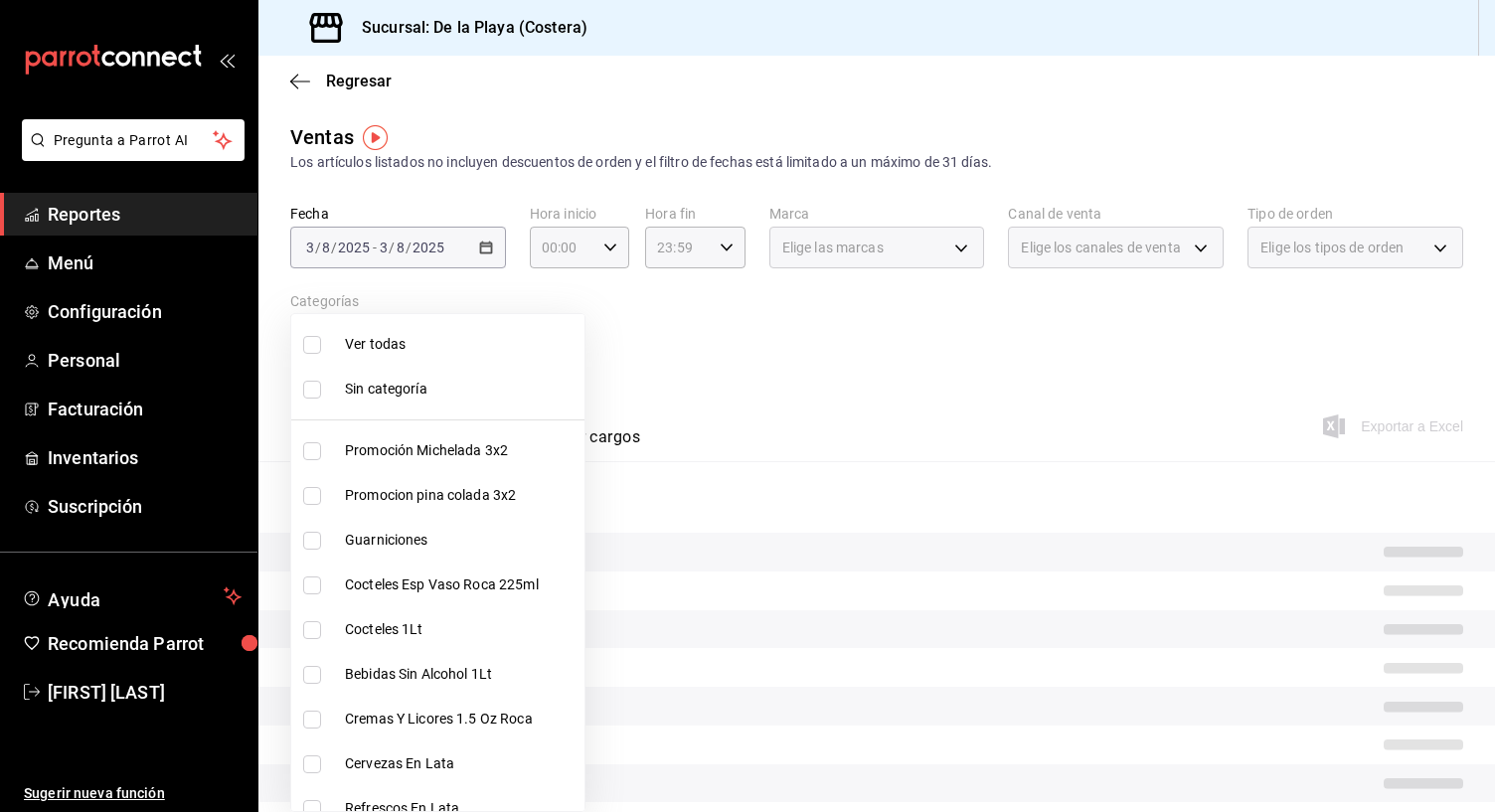 type 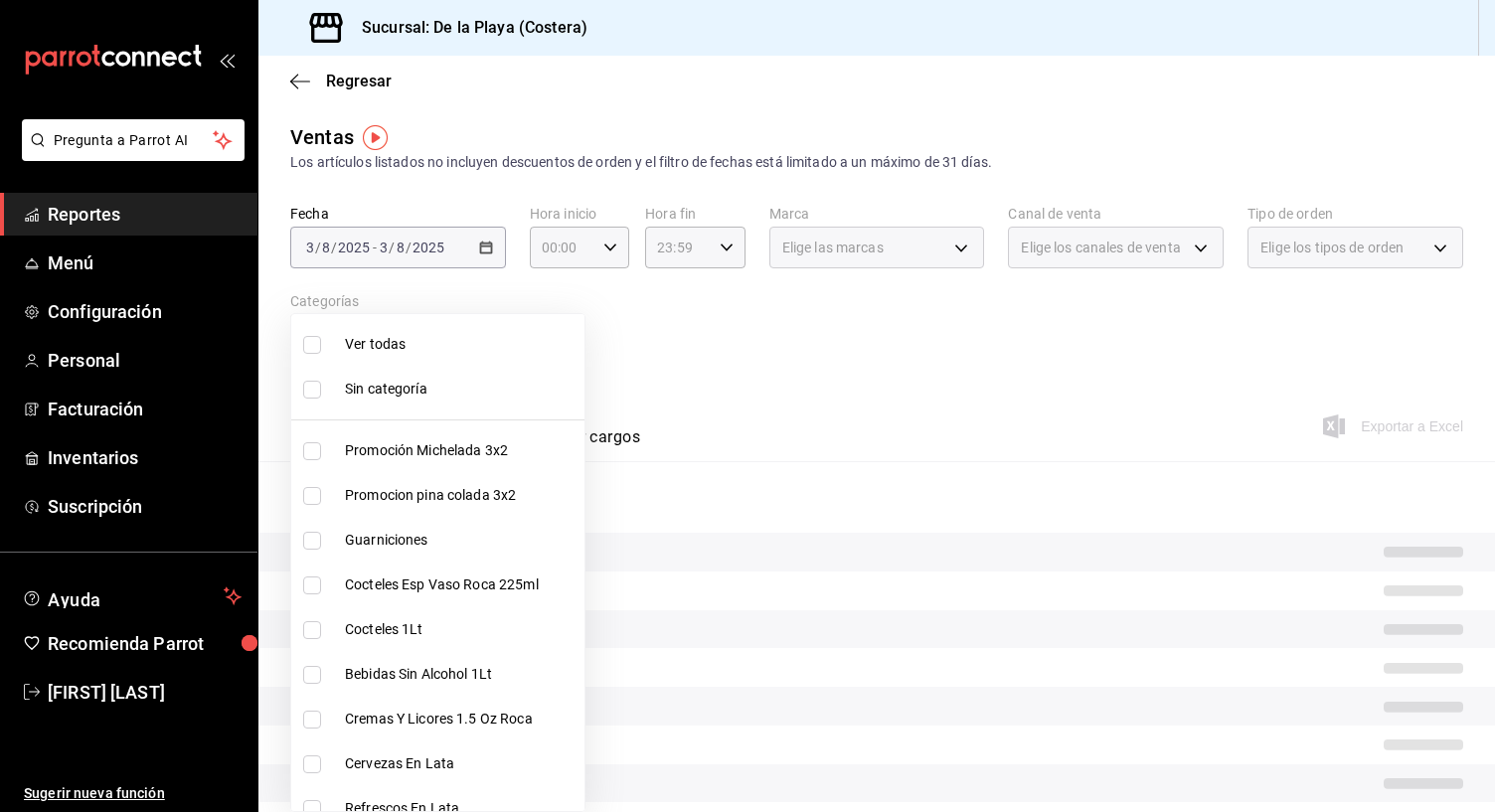 checkbox on "false" 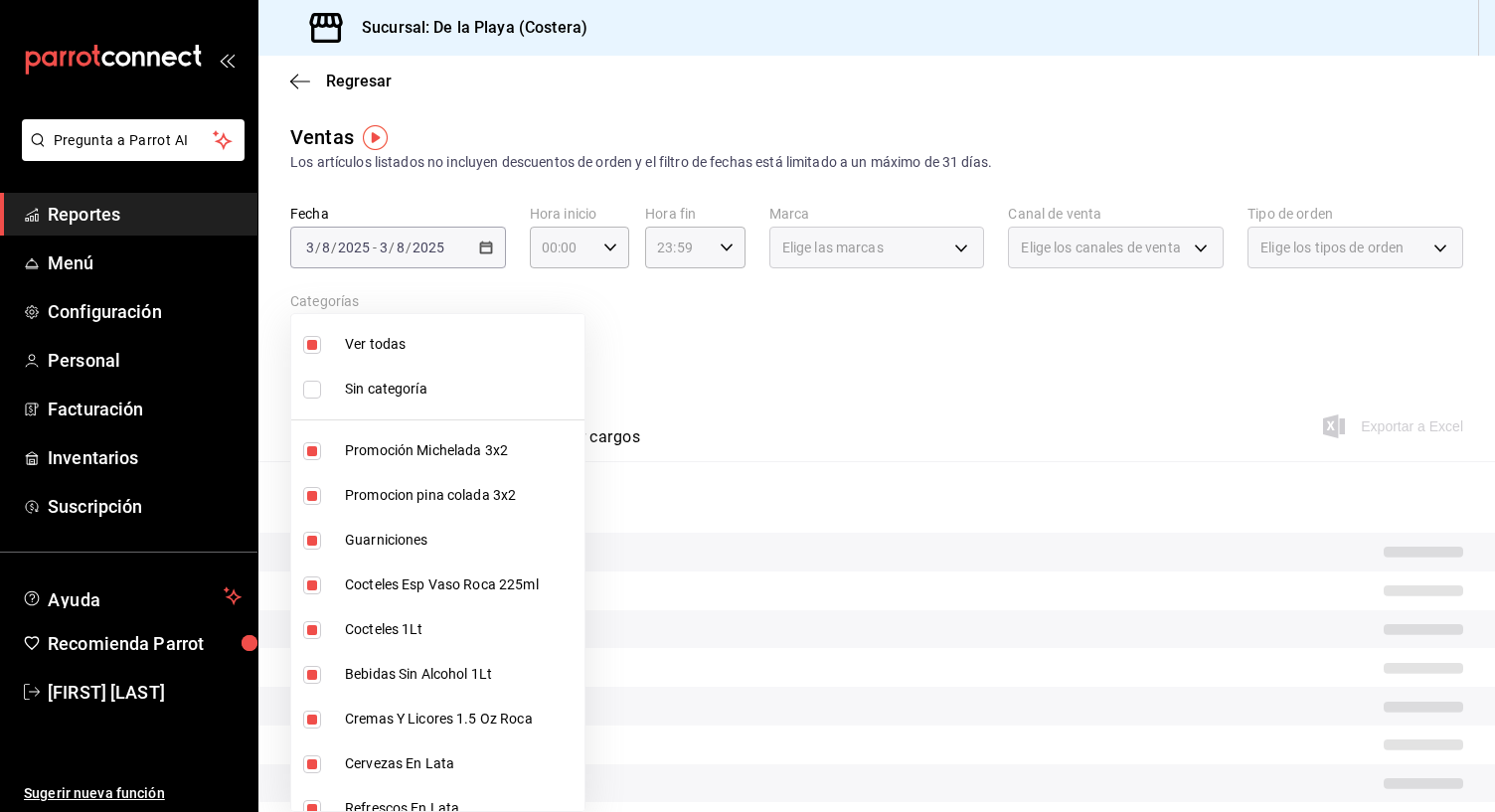 type on "f9973abf-4d50-430f-a3a0-1be1e9b440c3,4500806b-e482-404f-ace7-b7714d25f1ae,b7f0a2f8-73a7-493e-bd9f-aae48daa7334,7e7b79c3-7a3a-4d02-bd2a-fda91b88f102,5d8d50a4-5aef-4640-8824-4366797422d9,ad6ee1d9-30b9-4f7f-a595-5b81b41a4826,bd823bea-44a0-4702-b161-baea2a5d7c25,fd601c51-c5dc-4d07-957e-8125ebded89b,4af8406c-7e7c-455a-b571-586e854084e6,ecdbe8f6-90d0-4d88-a52d-28ba7ff2eb2f,6133c627-3a08-453c-85c9-4e038f0ed49a,2582bbc5-7a16-45c8-a3aa-712c12220ebc,68b91838-b039-451c-a11a-a3696c2c2e8f,a6ccece2-b5e1-4d3d-ae72-43ec26be992e,5272fed6-c15e-4e30-9d60-a3cf52010be0,eba2e5f3-6712-4eff-ae6b-bbccb3b92d8a,7728c7b5-6926-436c-924f-5ad446e34988,4694acb4-b7f7-4cb3-9abb-2497aa4a77c8,8cfada4e-b49a-43bb-8211-08096914e3e5,b2aa559e-95db-4ba9-a12b-4454d71e049e,b8d70b1f-720c-437c-b16a-19c116f034f1,c33a5930-795a-4abb-910e-fdd68106e061,3fd29e3b-5d3d-4a8b-afce-4a9d2bc6992c,5e90244f-3f9e-4522-82da-e0f9b2d944f2,d1bd5630-1831-494b-a920-6a53a2de3c8c,bde3da08-f25e-4047-aaa1-9e6a9397ea90,f9e531e8-941e-4607-a3ed-b6afc2299ce9,10304cd0-e203-44e5-9de..." 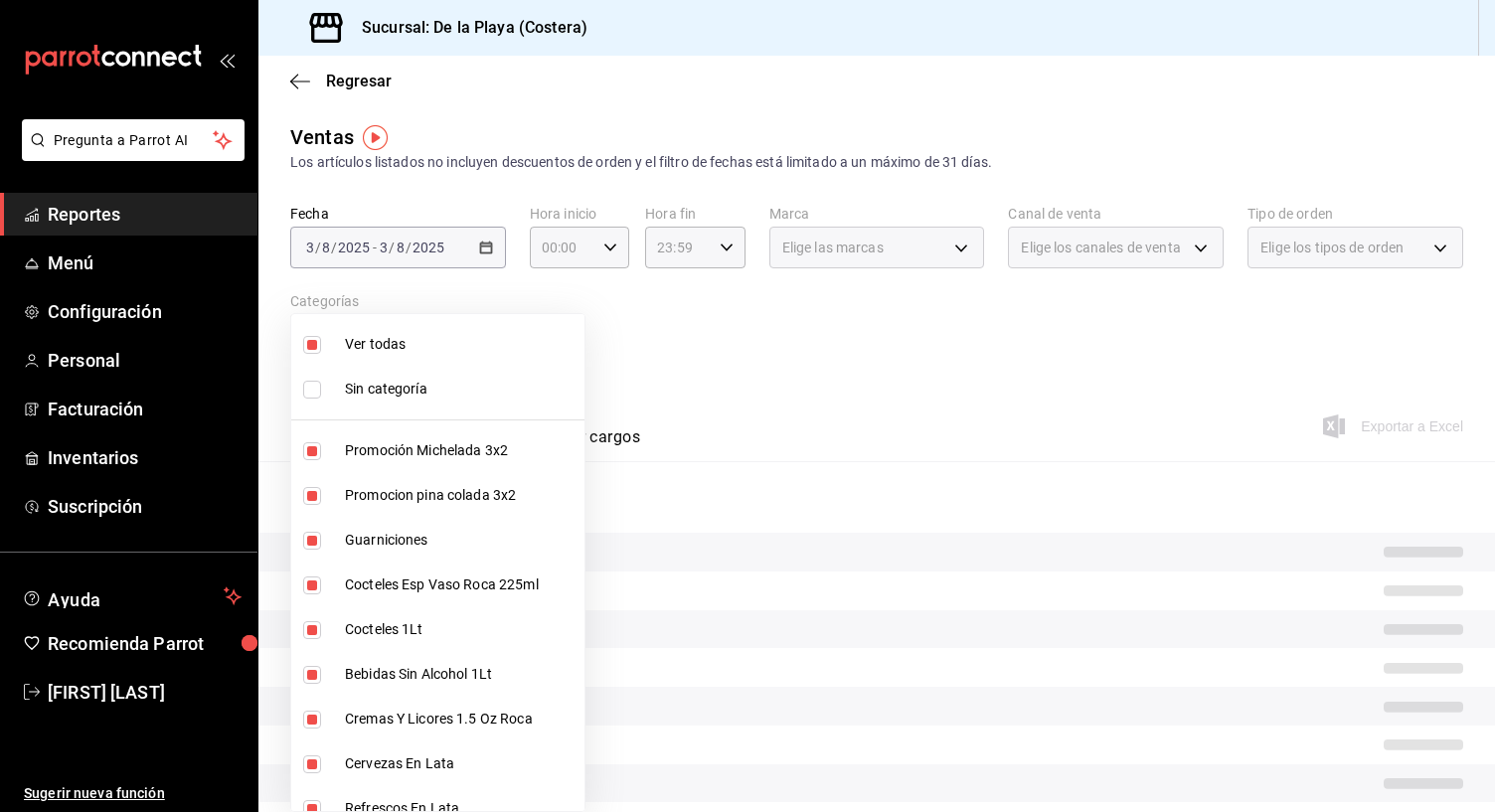 checkbox on "true" 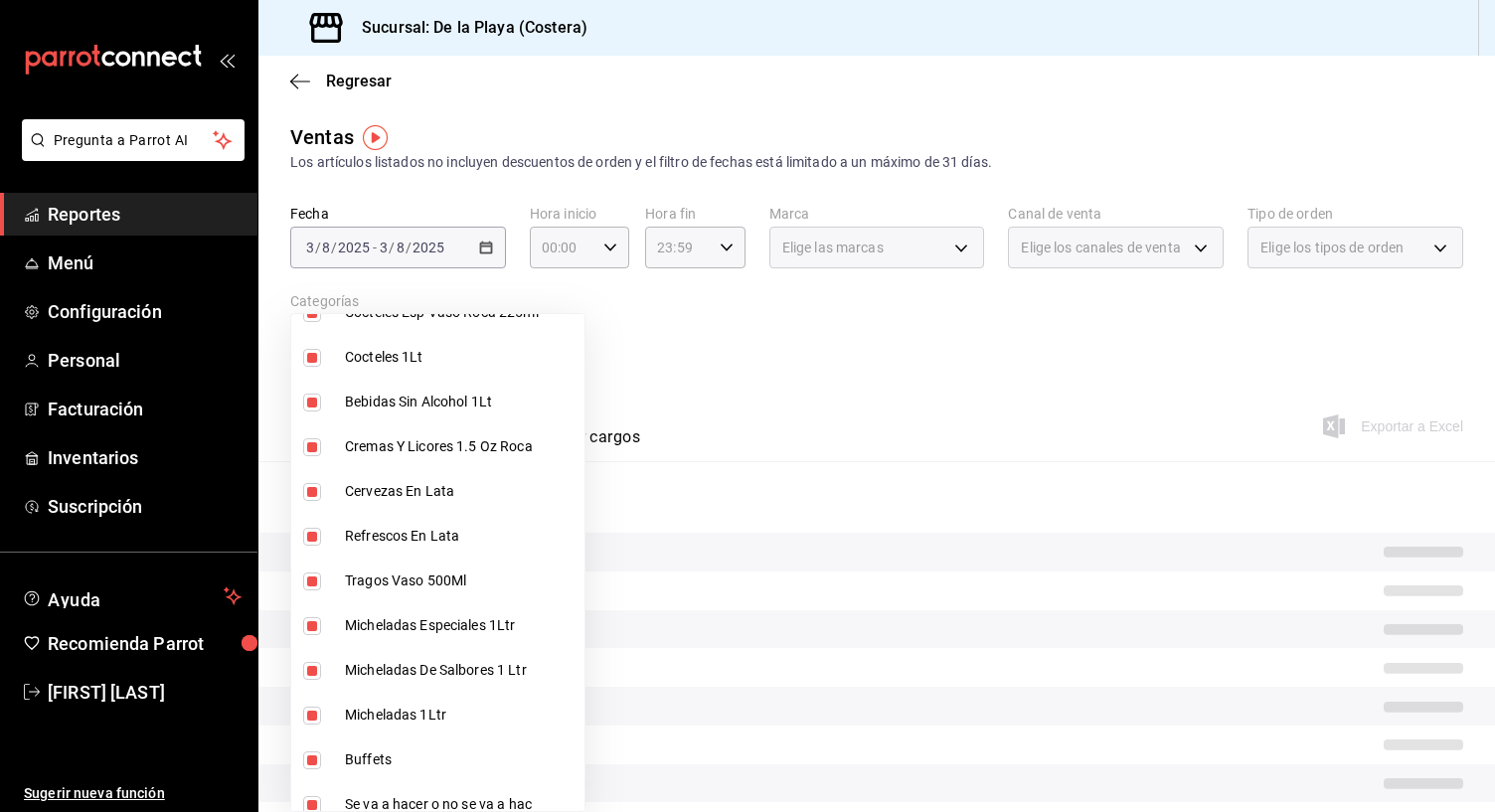 scroll, scrollTop: 389, scrollLeft: 0, axis: vertical 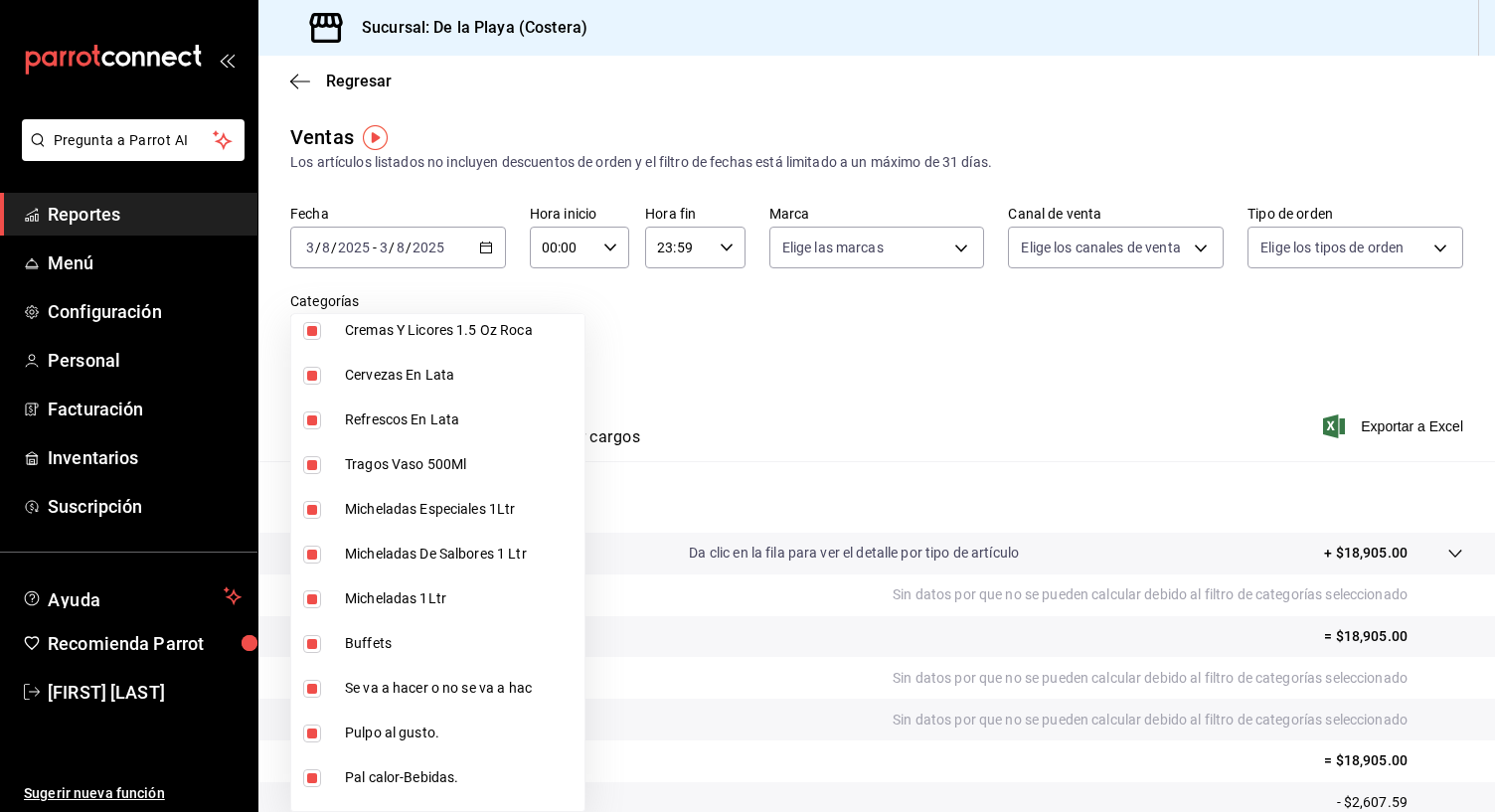 click at bounding box center (312, 644) 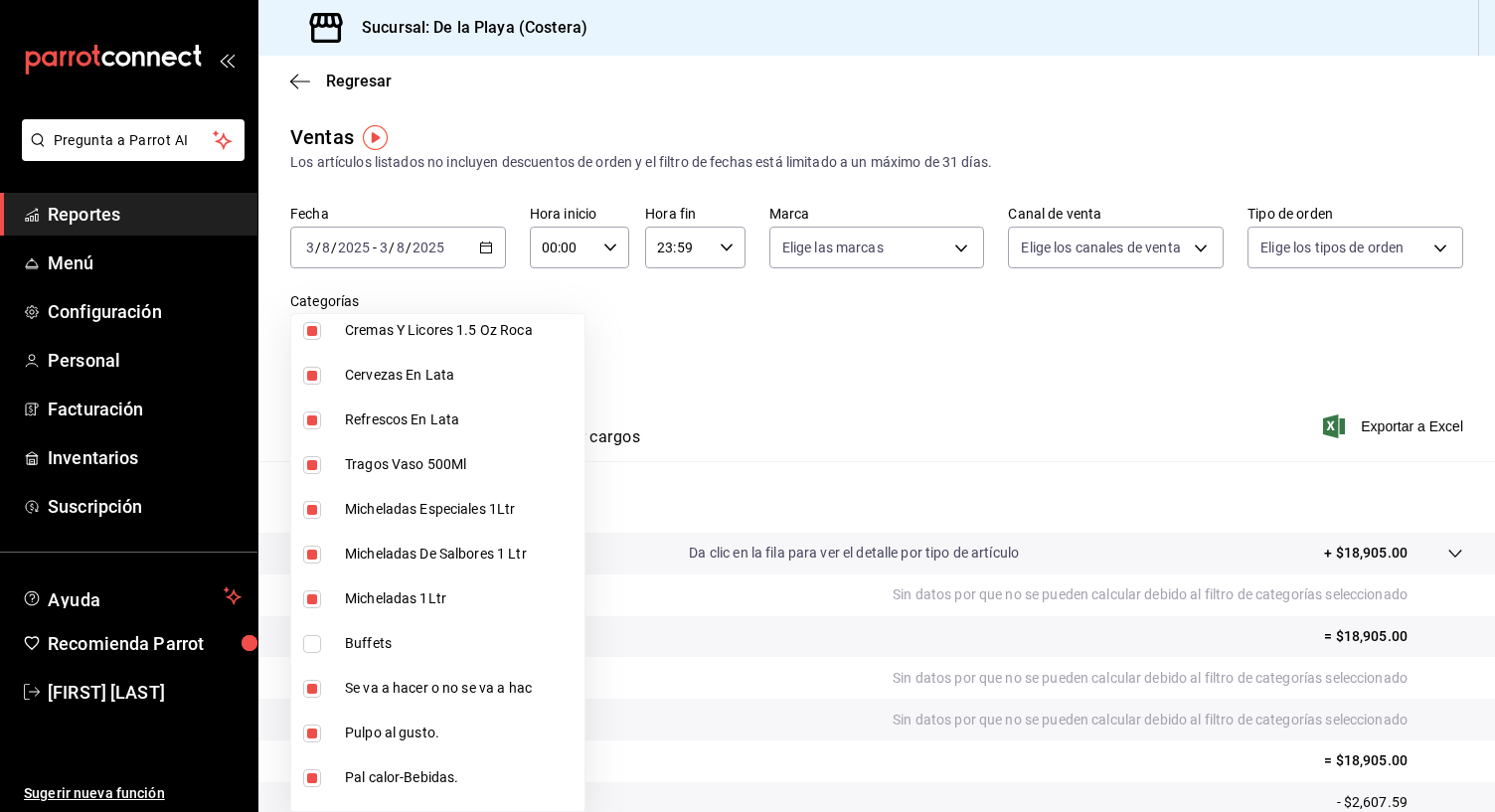 scroll, scrollTop: 382, scrollLeft: 0, axis: vertical 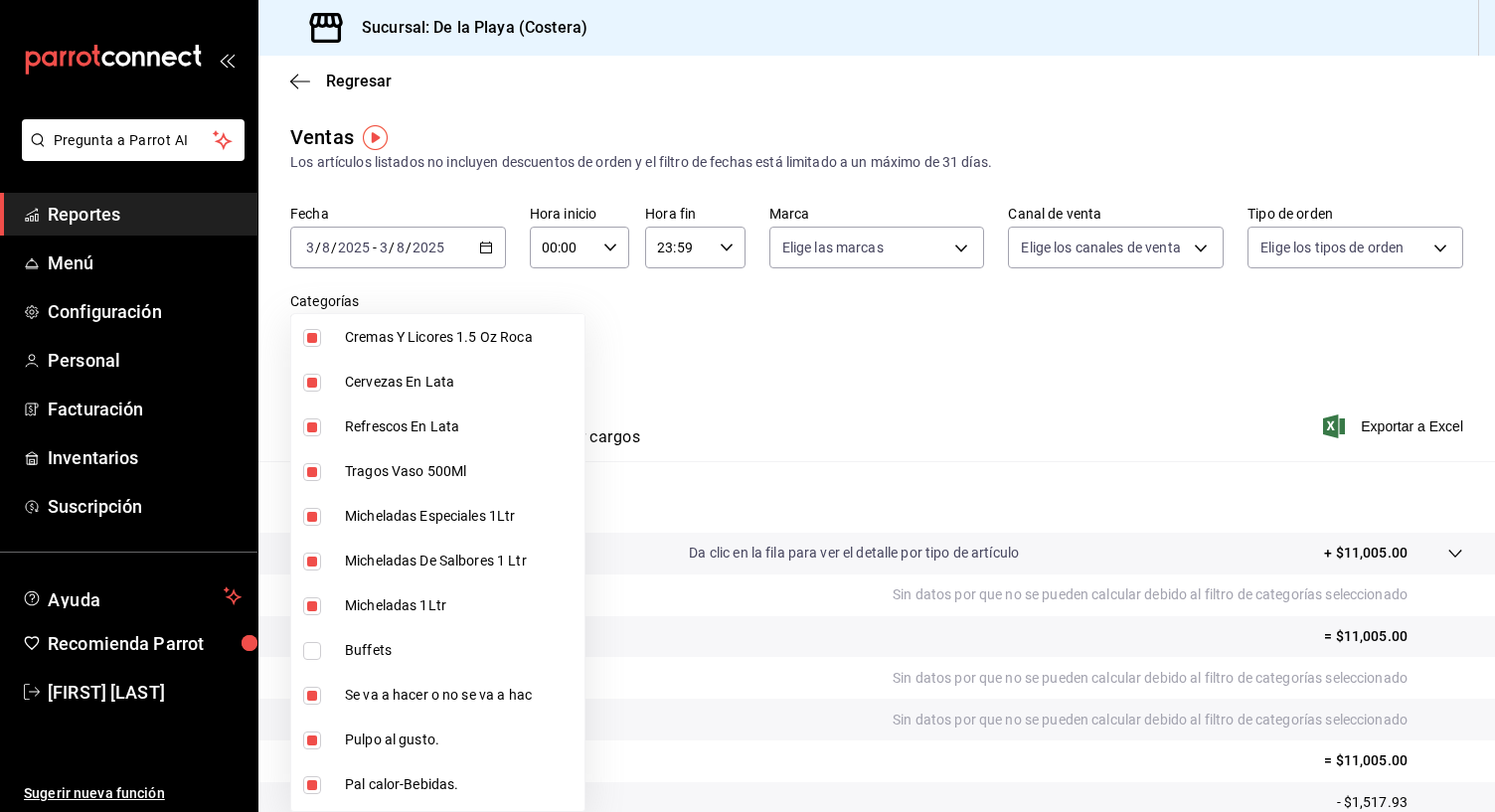 click at bounding box center (748, 406) 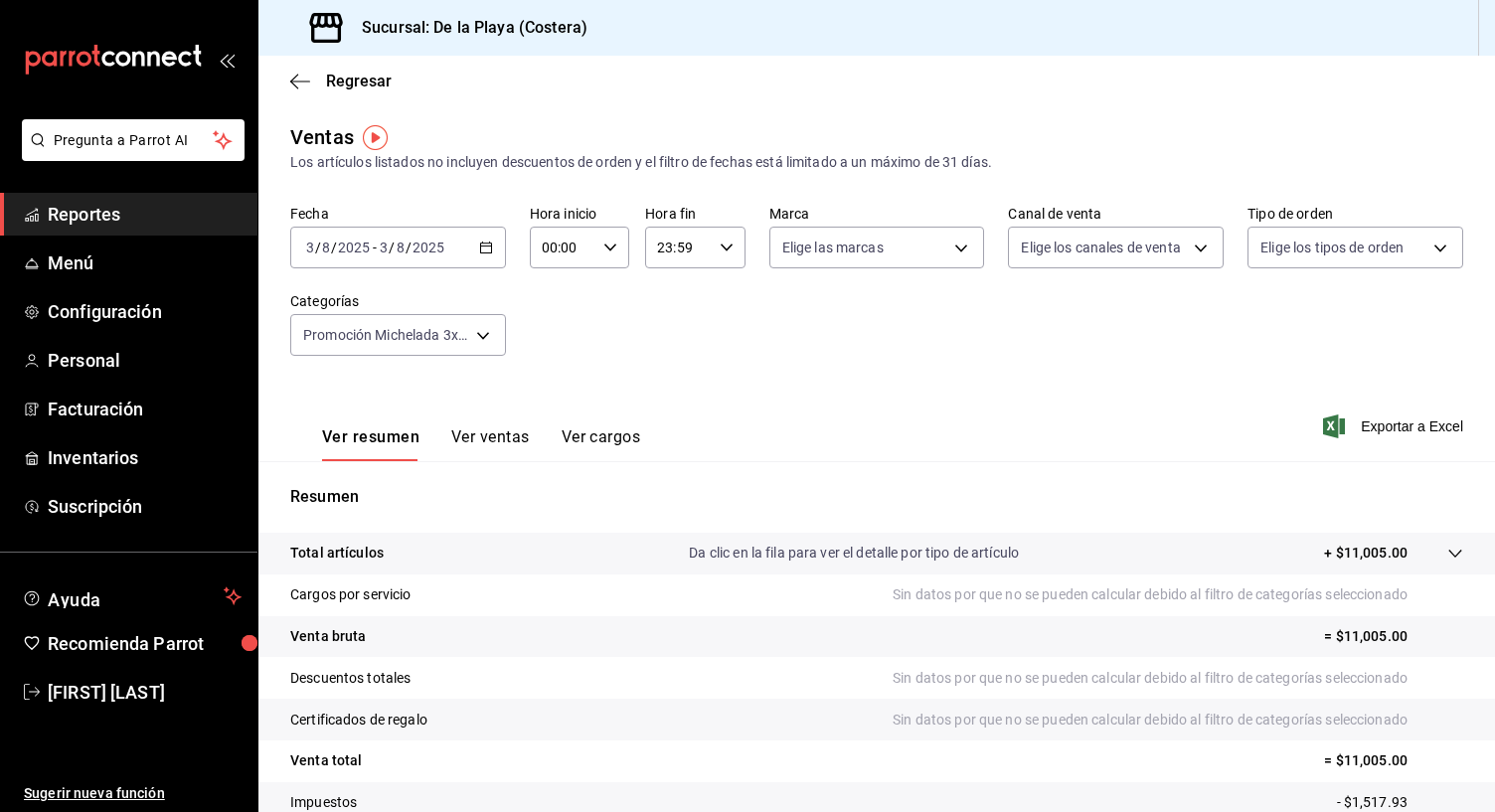 click 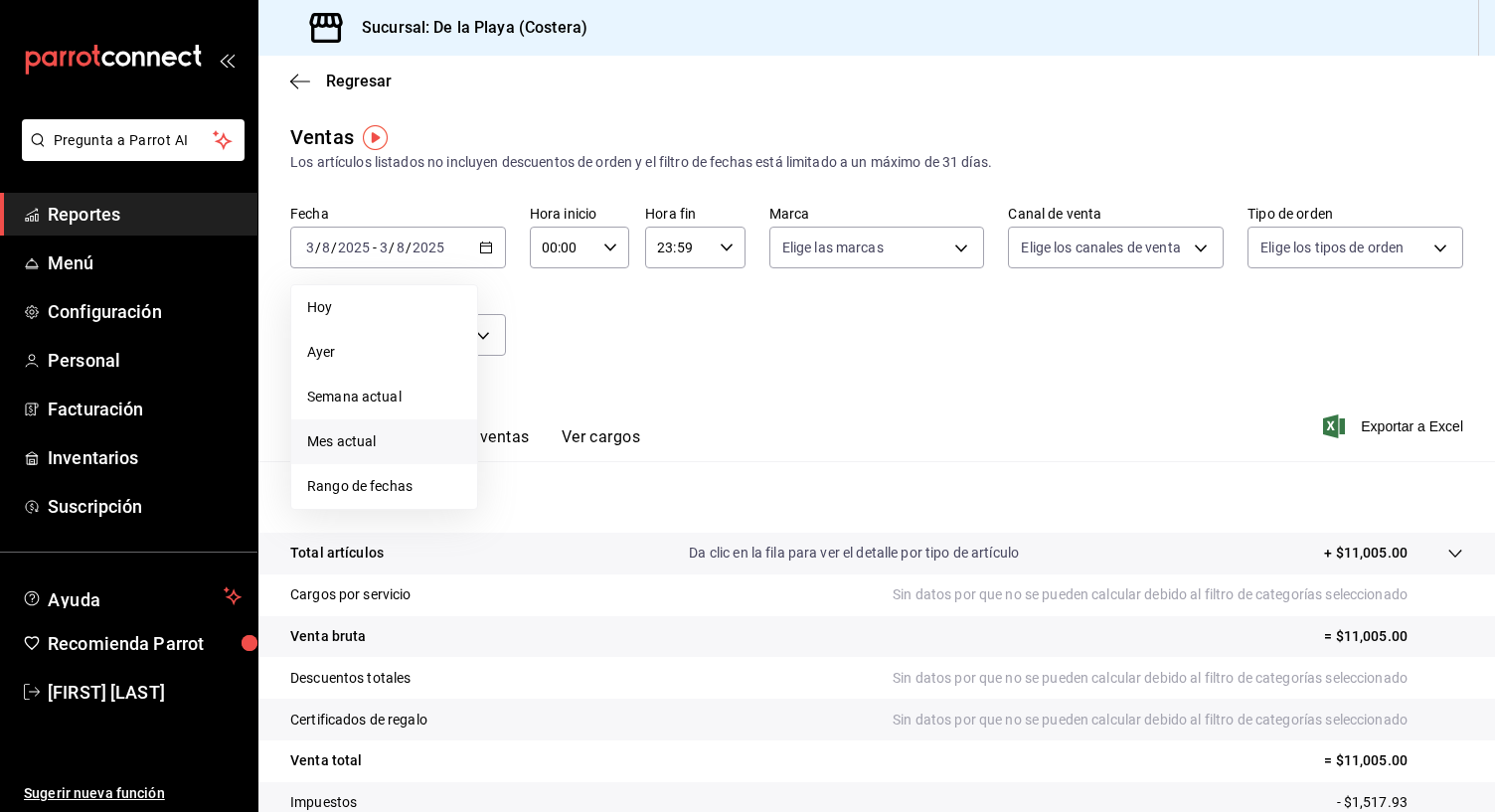 click on "Mes actual" at bounding box center [384, 441] 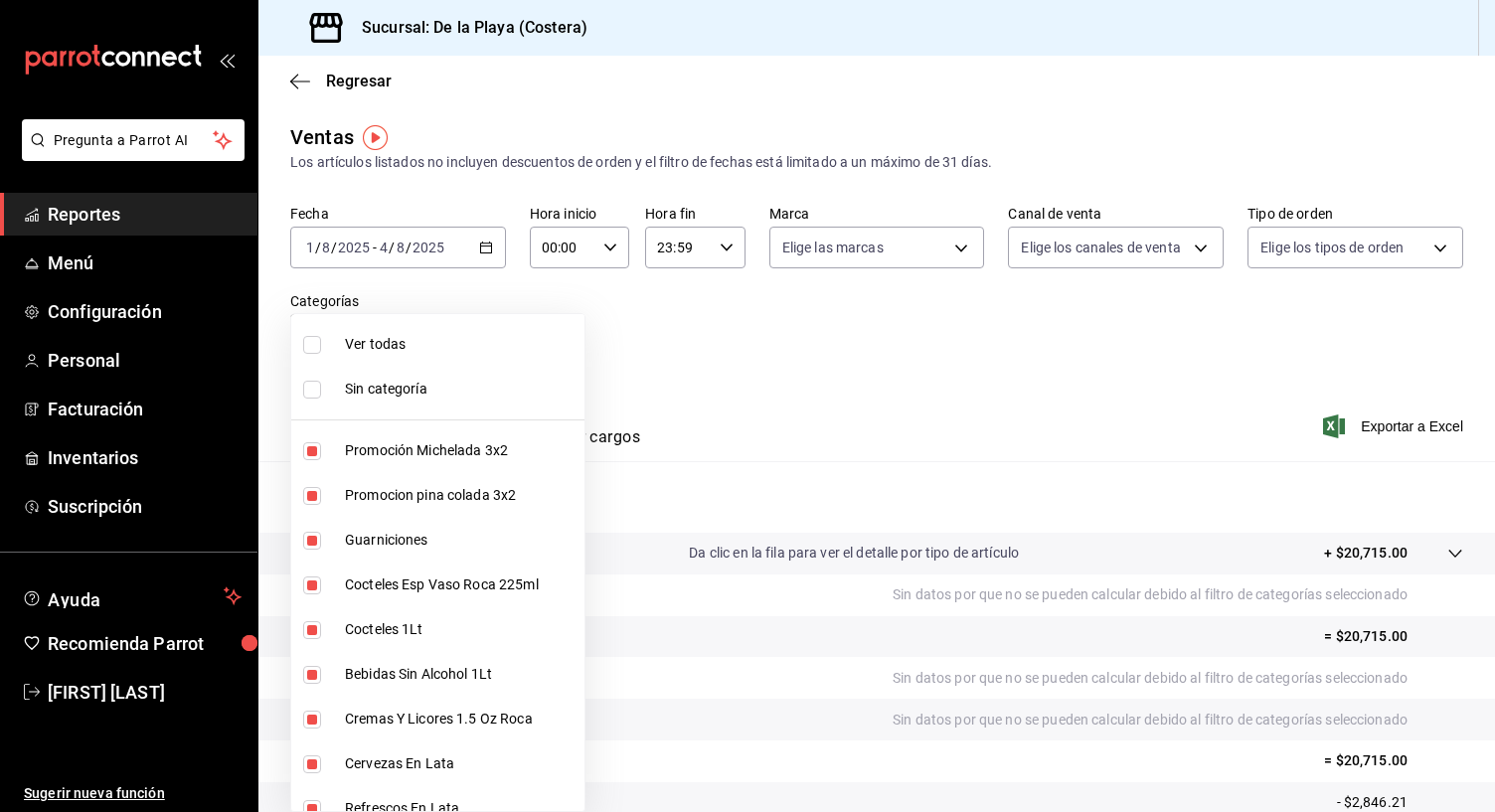 click on "Pregunta a Parrot AI Reportes   Menú   Configuración   Personal   Facturación   Inventarios   Suscripción   Ayuda Recomienda Parrot   [FIRST] [LAST]   Sugerir nueva función   Sucursal: De la Playa (Costera) Regresar Ventas Los artículos listados no incluyen descuentos de orden y el filtro de fechas está limitado a un máximo de 31 días. Fecha [DATE] [DATE] / [DATE] - [DATE] [DATE] / [DATE] Hora inicio 00:00 Hora inicio Hora fin 23:59 Hora fin Marca Elige las marcas Canal de venta Elige los canales de venta Tipo de orden Elige los tipos de orden Categorías Ver resumen Ver ventas Ver cargos Exportar a Excel Resumen Total artículos Da clic en la fila para ver el detalle por tipo de artículo + $20,715.00 Cargos por servicio  Sin datos por que no se pueden calcular debido al filtro de categorías seleccionado Venta bruta = $20,715.00 Descuentos totales  Sin datos por que no se pueden calcular debido al filtro de categorías seleccionado Certificados de regalo Venta total = $20,715.00 Impuestos" at bounding box center (748, 406) 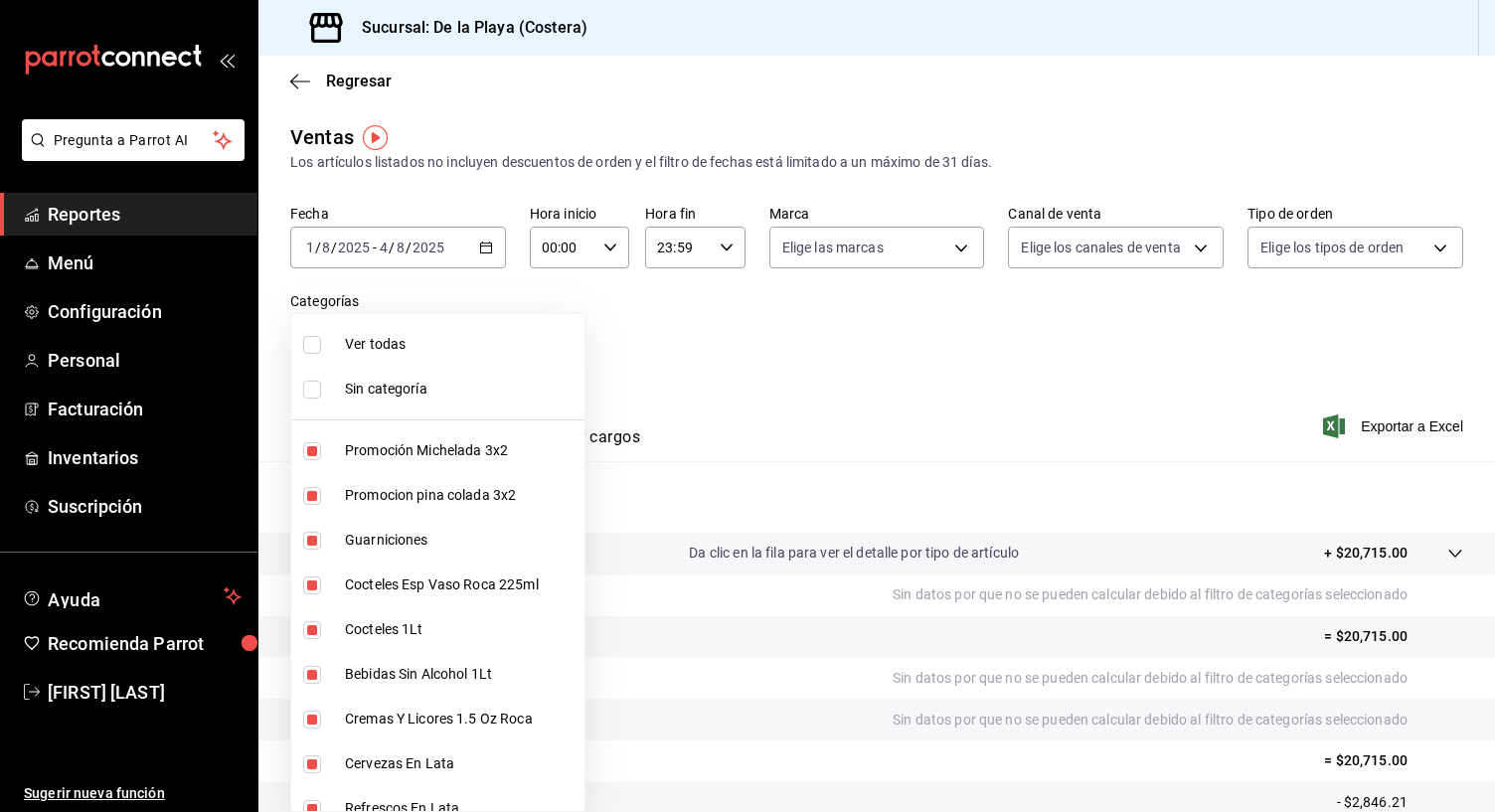 click at bounding box center (312, 345) 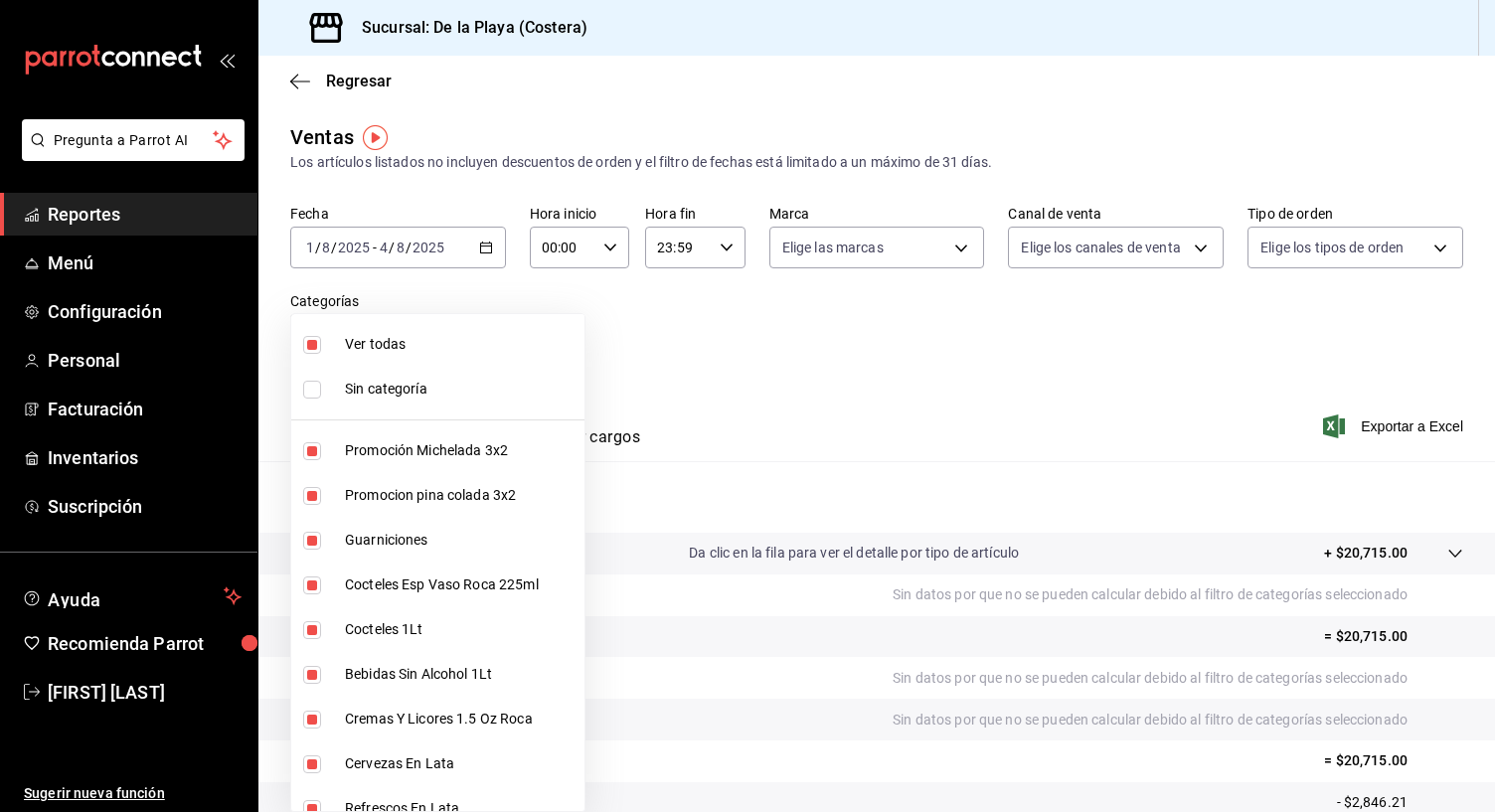type on "f9973abf-4d50-430f-a3a0-1be1e9b440c3,4500806b-e482-404f-ace7-b7714d25f1ae,b7f0a2f8-73a7-493e-bd9f-aae48daa7334,7e7b79c3-7a3a-4d02-bd2a-fda91b88f102,5d8d50a4-5aef-4640-8824-4366797422d9,ad6ee1d9-30b9-4f7f-a595-5b81b41a4826,bd823bea-44a0-4702-b161-baea2a5d7c25,fd601c51-c5dc-4d07-957e-8125ebded89b,4af8406c-7e7c-455a-b571-586e854084e6,ecdbe8f6-90d0-4d88-a52d-28ba7ff2eb2f,6133c627-3a08-453c-85c9-4e038f0ed49a,2582bbc5-7a16-45c8-a3aa-712c12220ebc,68b91838-b039-451c-a11a-a3696c2c2e8f,a6ccece2-b5e1-4d3d-ae72-43ec26be992e,5272fed6-c15e-4e30-9d60-a3cf52010be0,eba2e5f3-6712-4eff-ae6b-bbccb3b92d8a,7728c7b5-6926-436c-924f-5ad446e34988,4694acb4-b7f7-4cb3-9abb-2497aa4a77c8,8cfada4e-b49a-43bb-8211-08096914e3e5,b2aa559e-95db-4ba9-a12b-4454d71e049e,b8d70b1f-720c-437c-b16a-19c116f034f1,c33a5930-795a-4abb-910e-fdd68106e061,3fd29e3b-5d3d-4a8b-afce-4a9d2bc6992c,5e90244f-3f9e-4522-82da-e0f9b2d944f2,d1bd5630-1831-494b-a920-6a53a2de3c8c,bde3da08-f25e-4047-aaa1-9e6a9397ea90,f9e531e8-941e-4607-a3ed-b6afc2299ce9,10304cd0-e203-44e5-9de..." 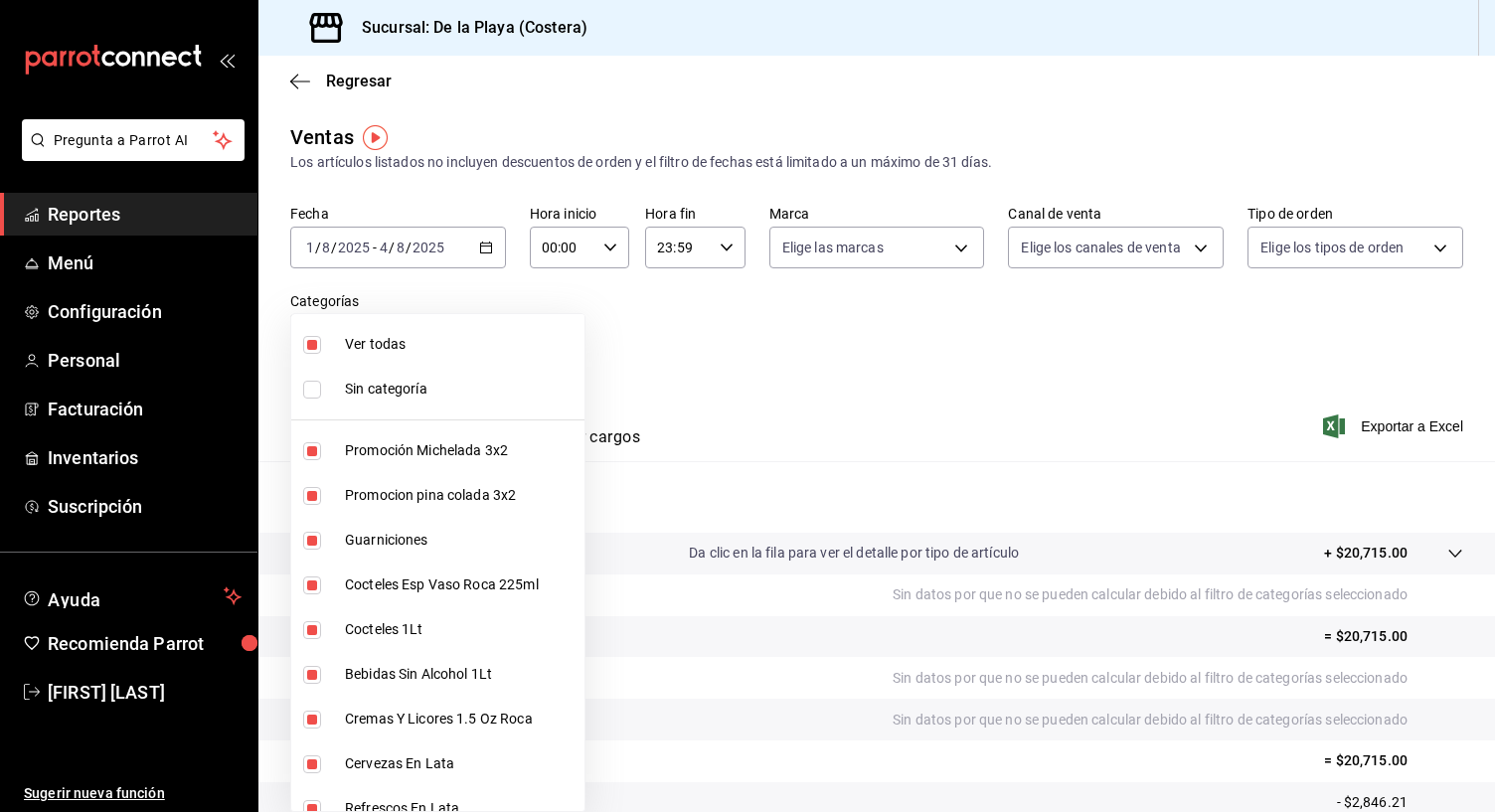 checkbox on "false" 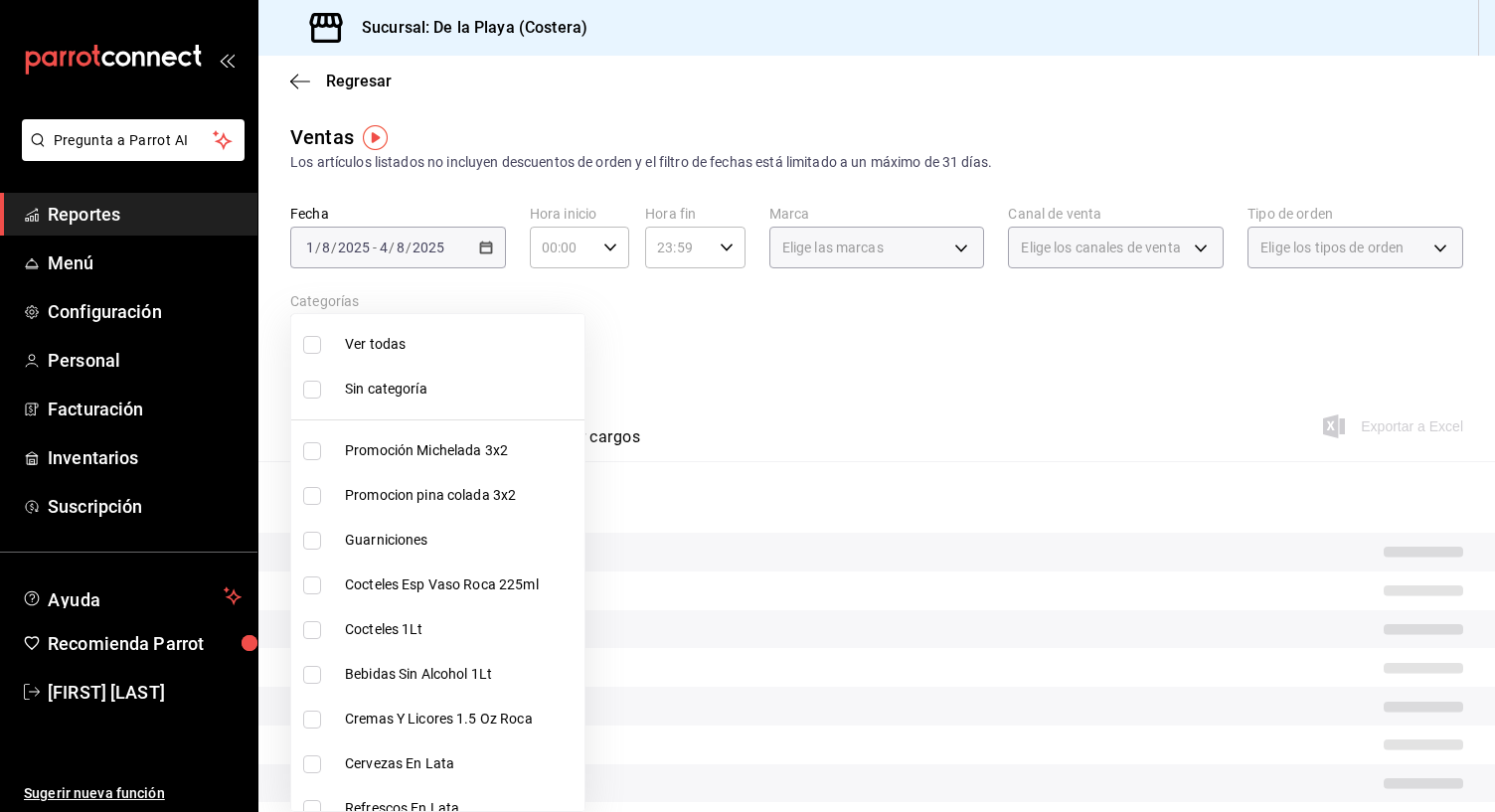 type 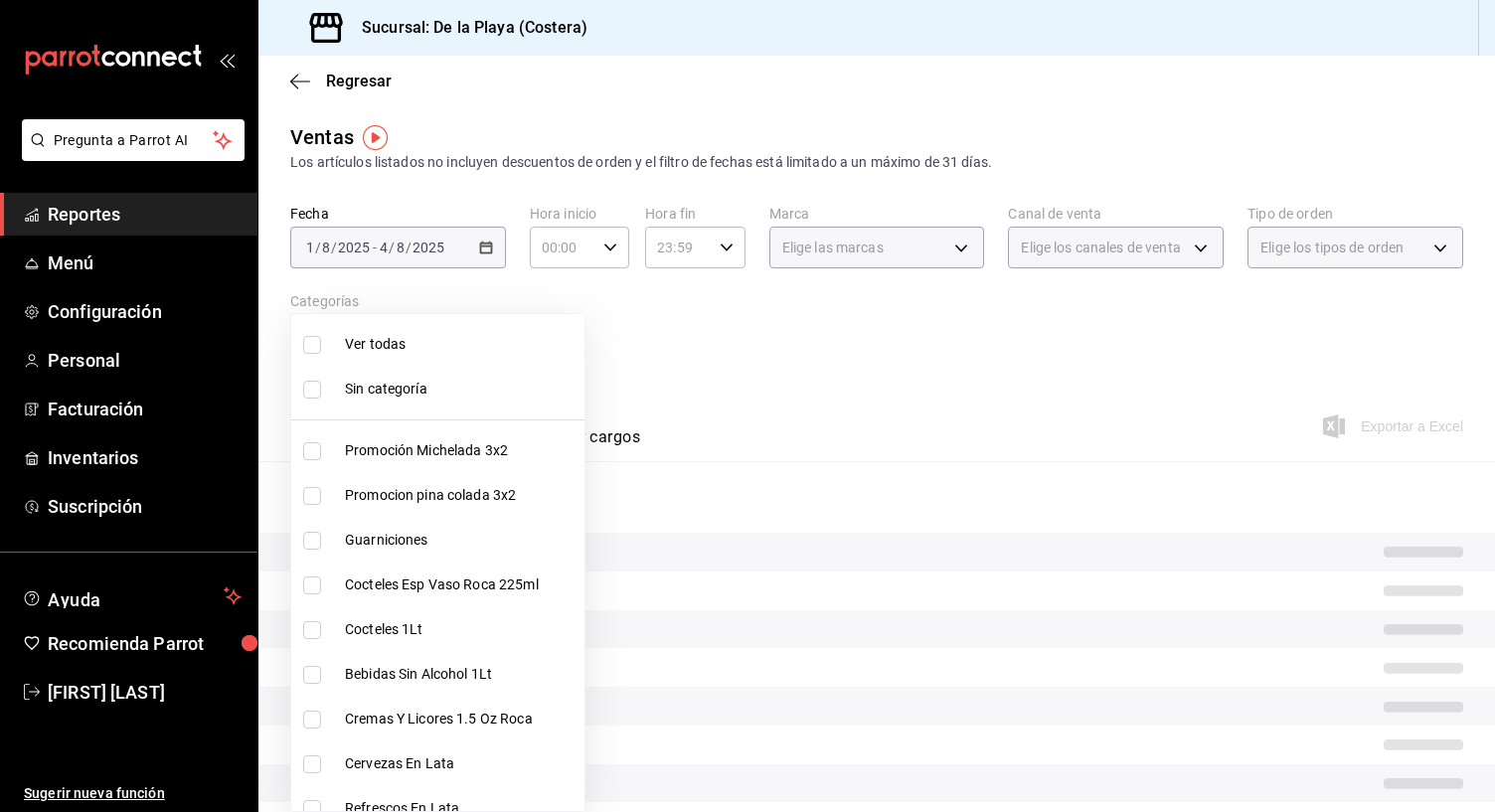 checkbox on "false" 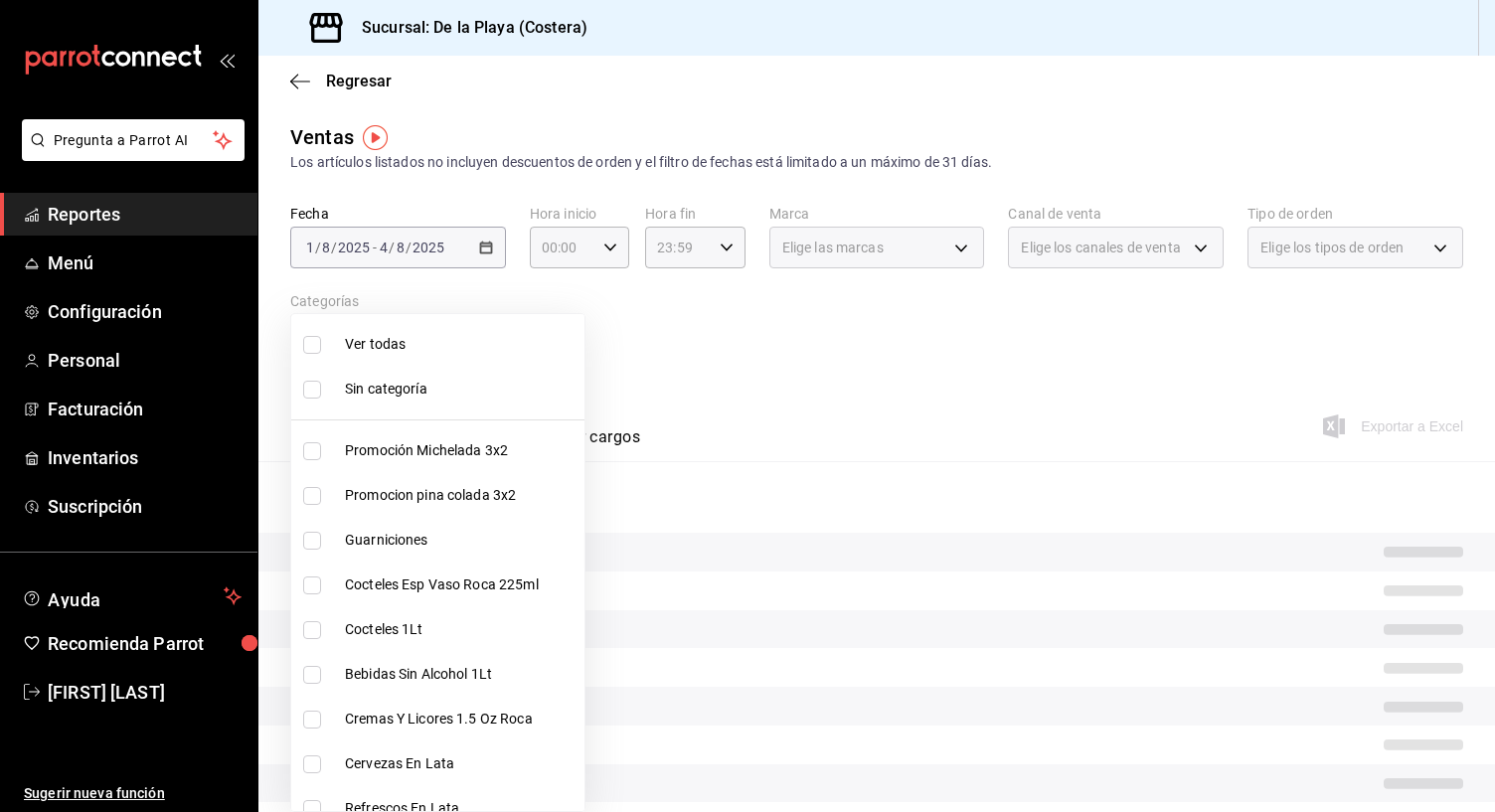 scroll, scrollTop: 369, scrollLeft: 0, axis: vertical 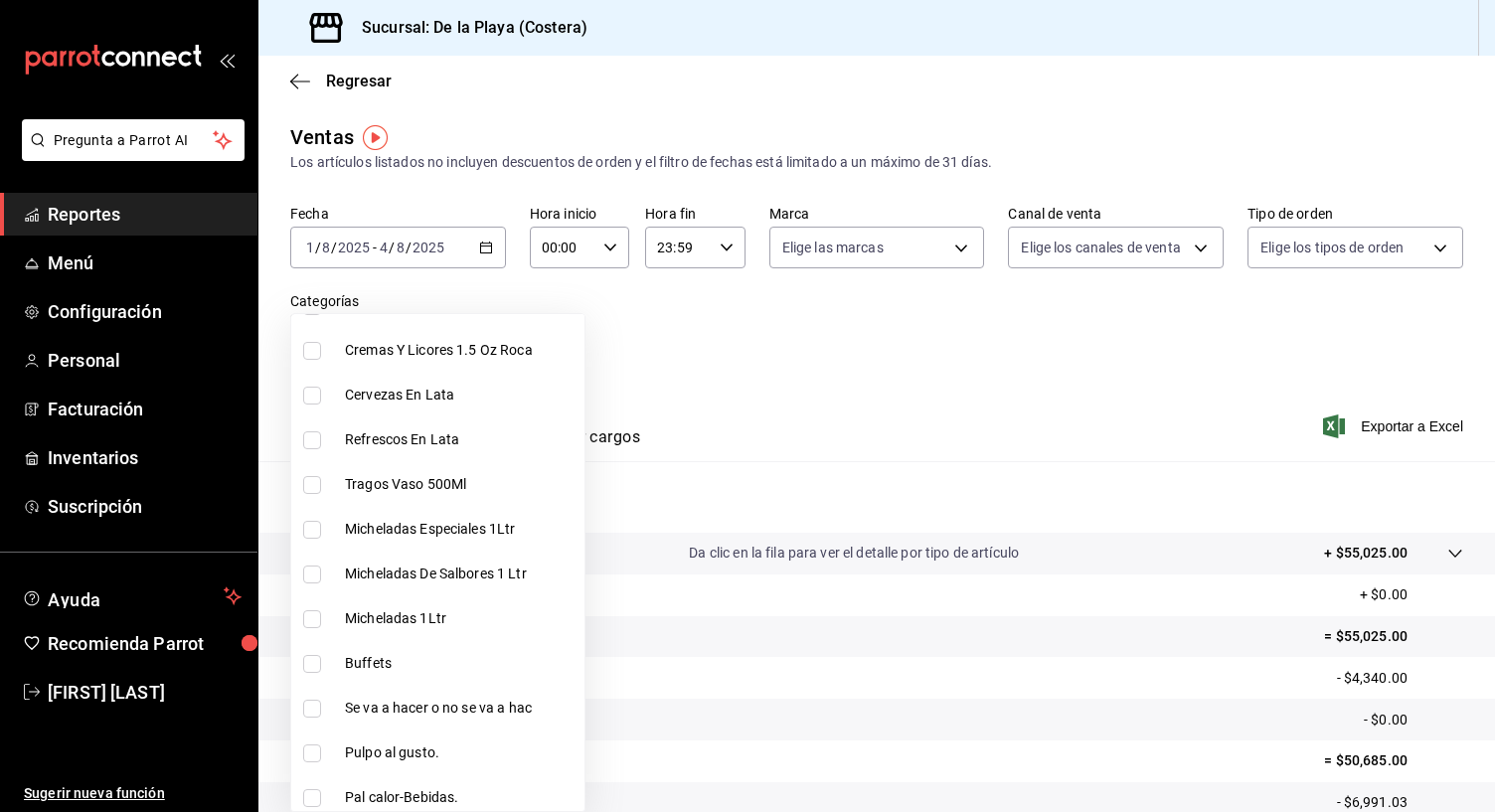click at bounding box center [312, 664] 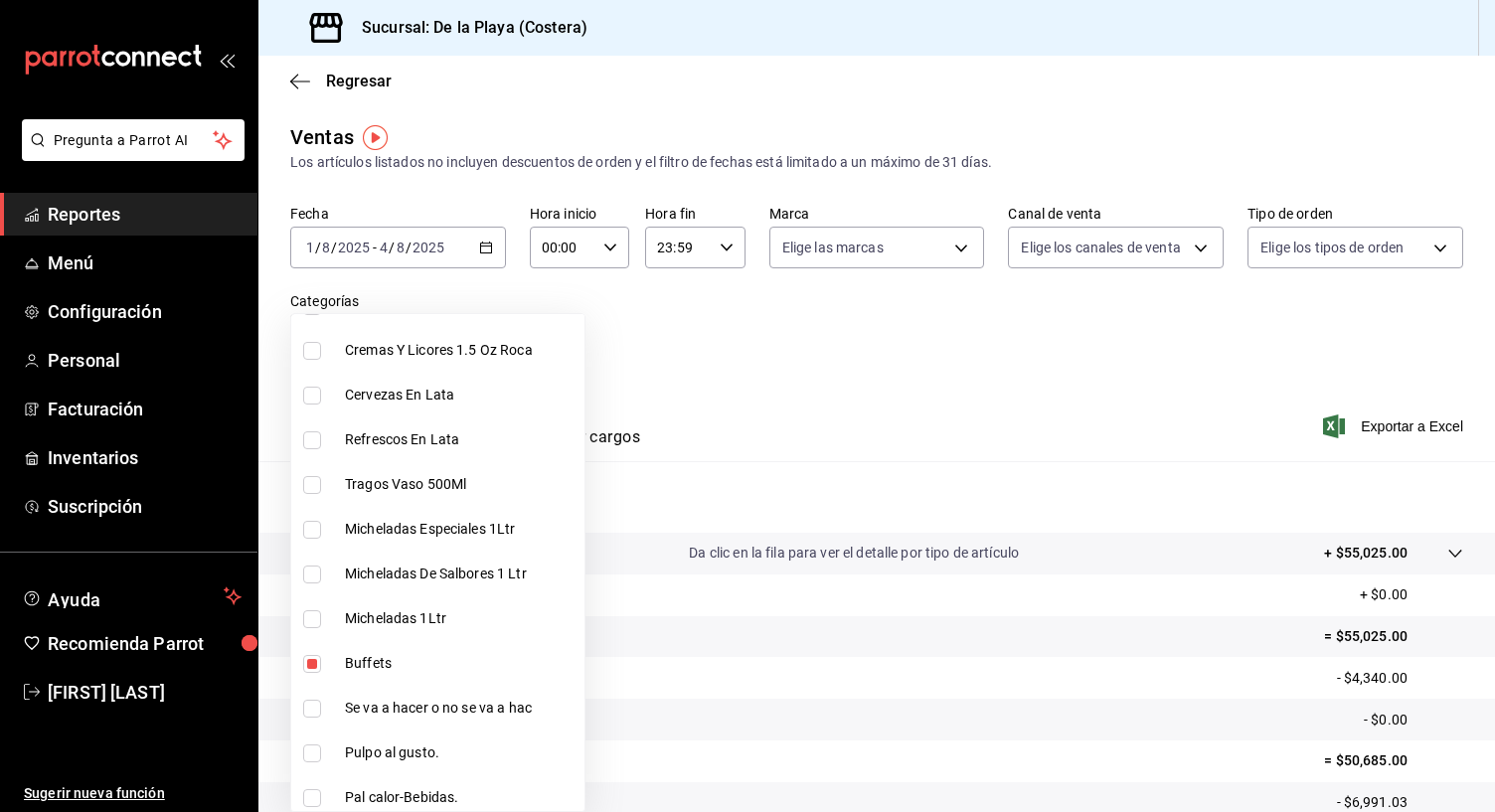 type on "a6ccece2-b5e1-4d3d-ae72-43ec26be992e" 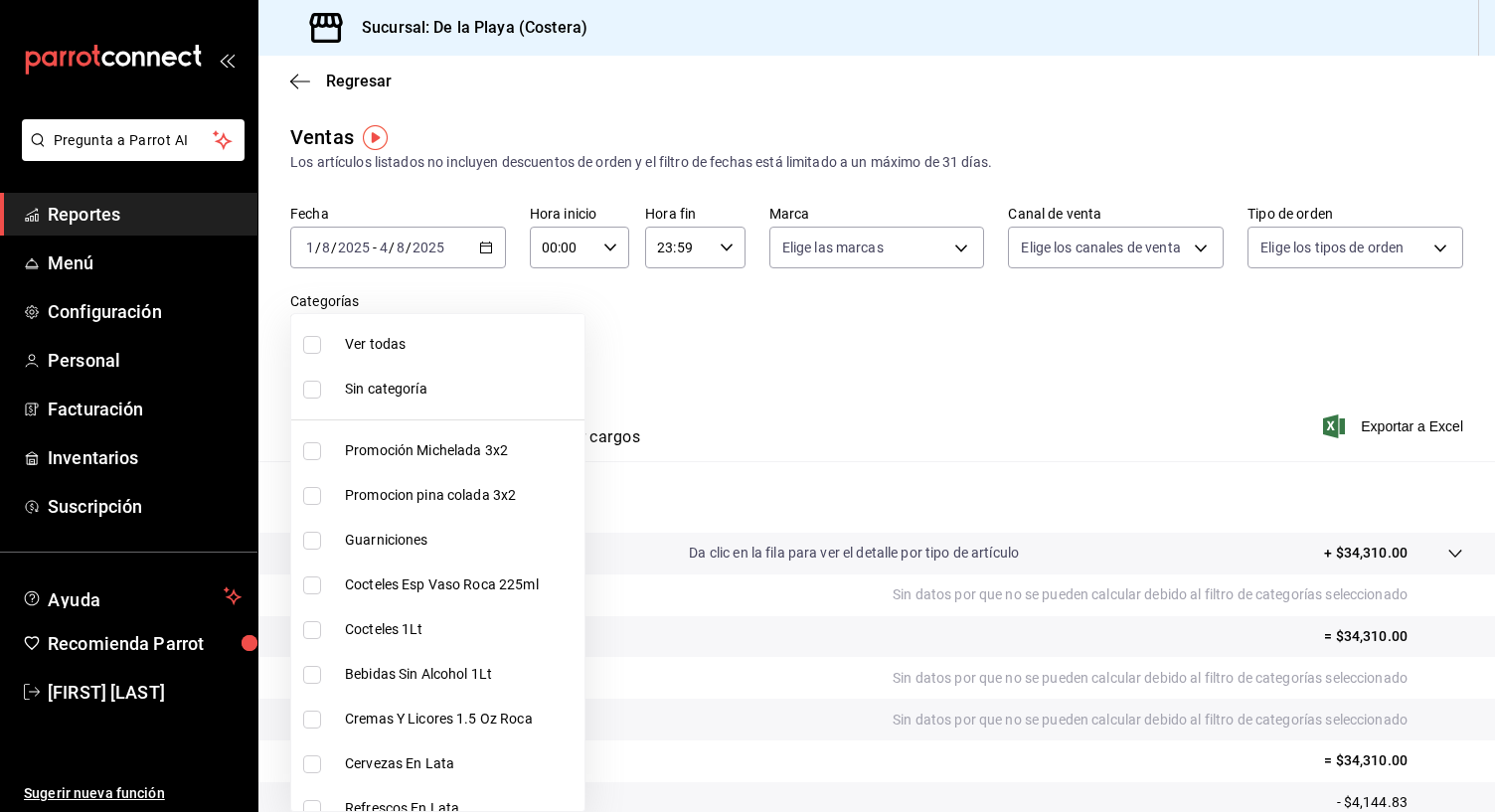 scroll, scrollTop: 0, scrollLeft: 0, axis: both 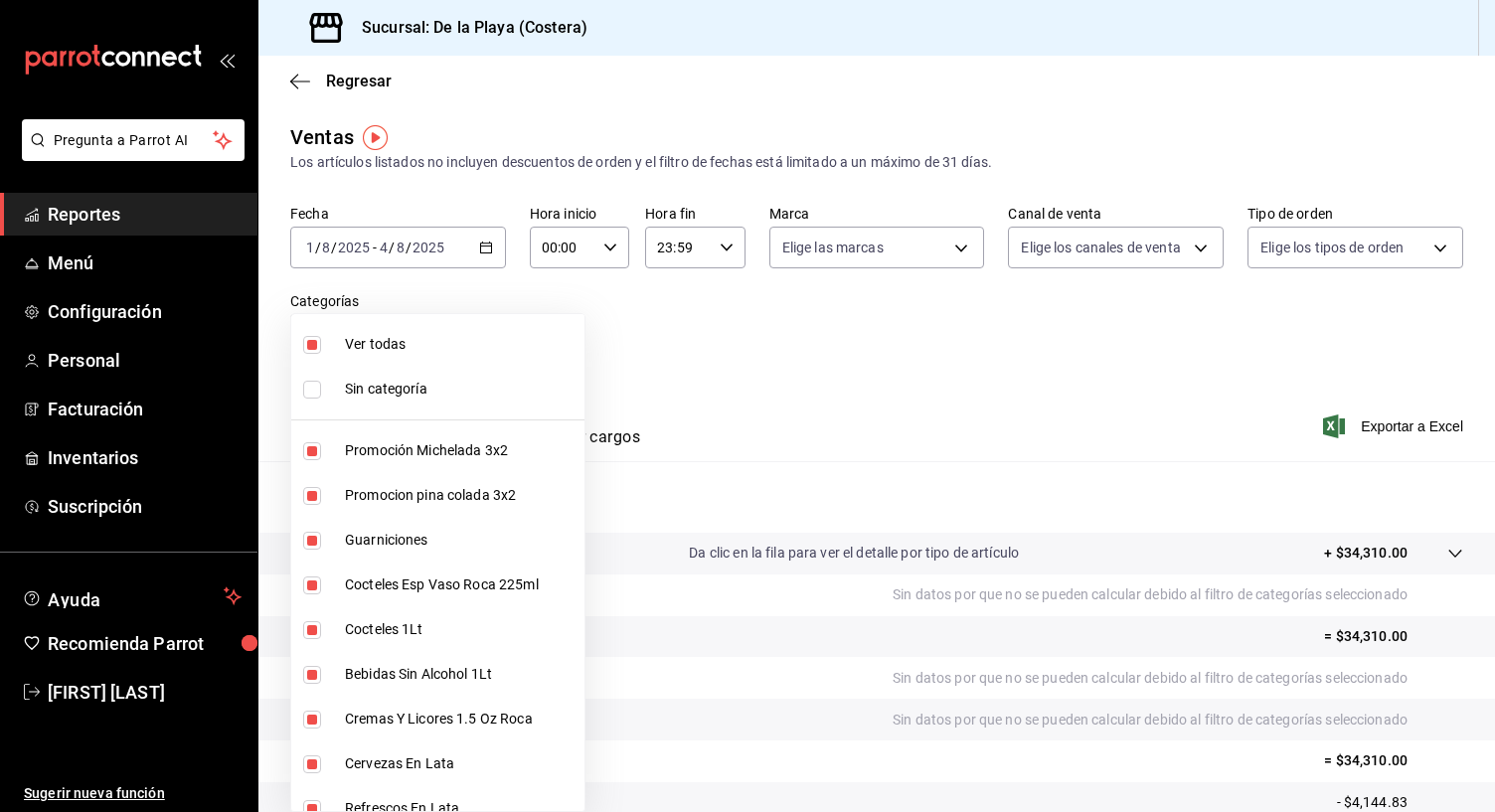 click at bounding box center [312, 345] 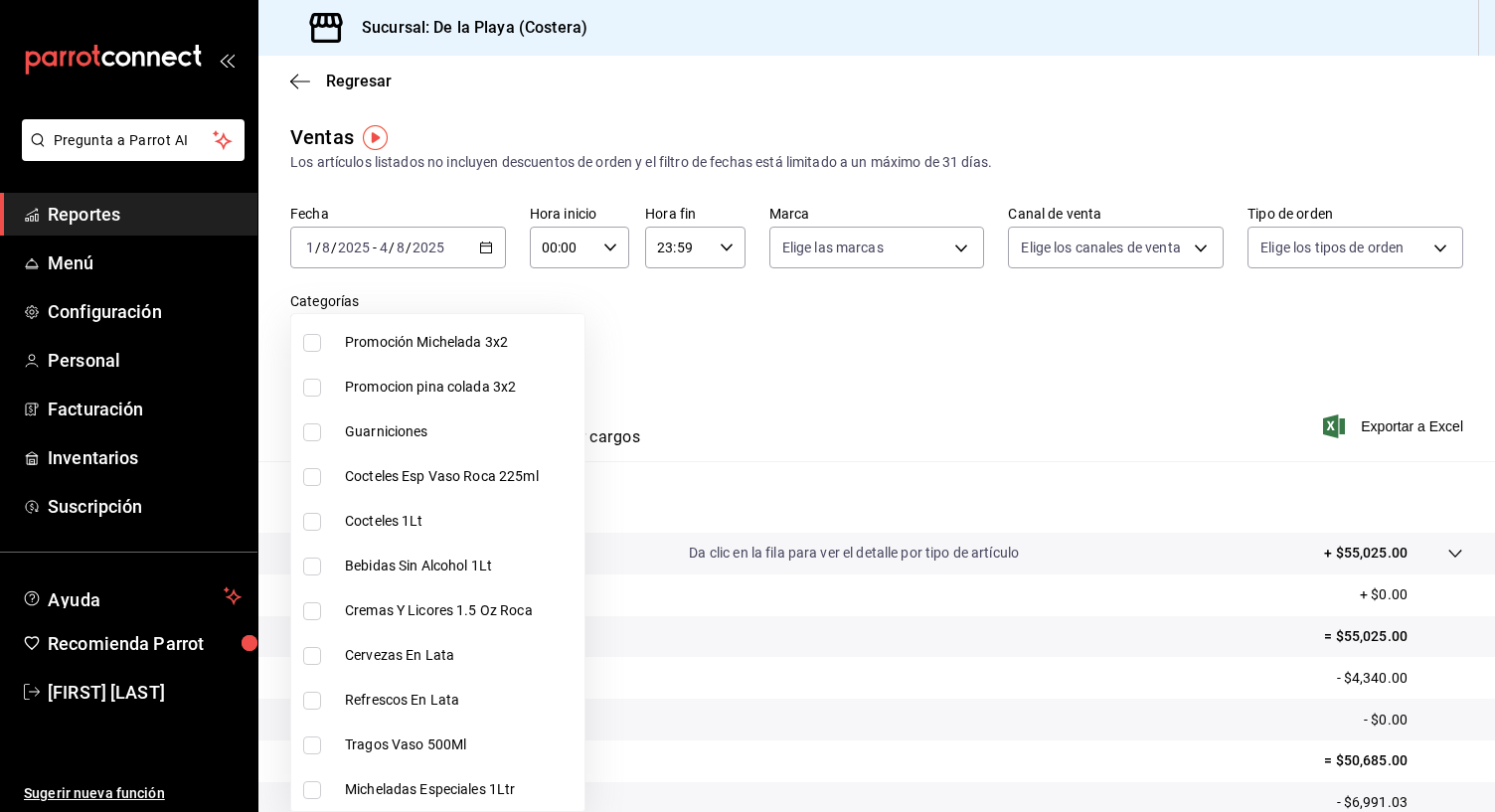 scroll, scrollTop: 117, scrollLeft: 0, axis: vertical 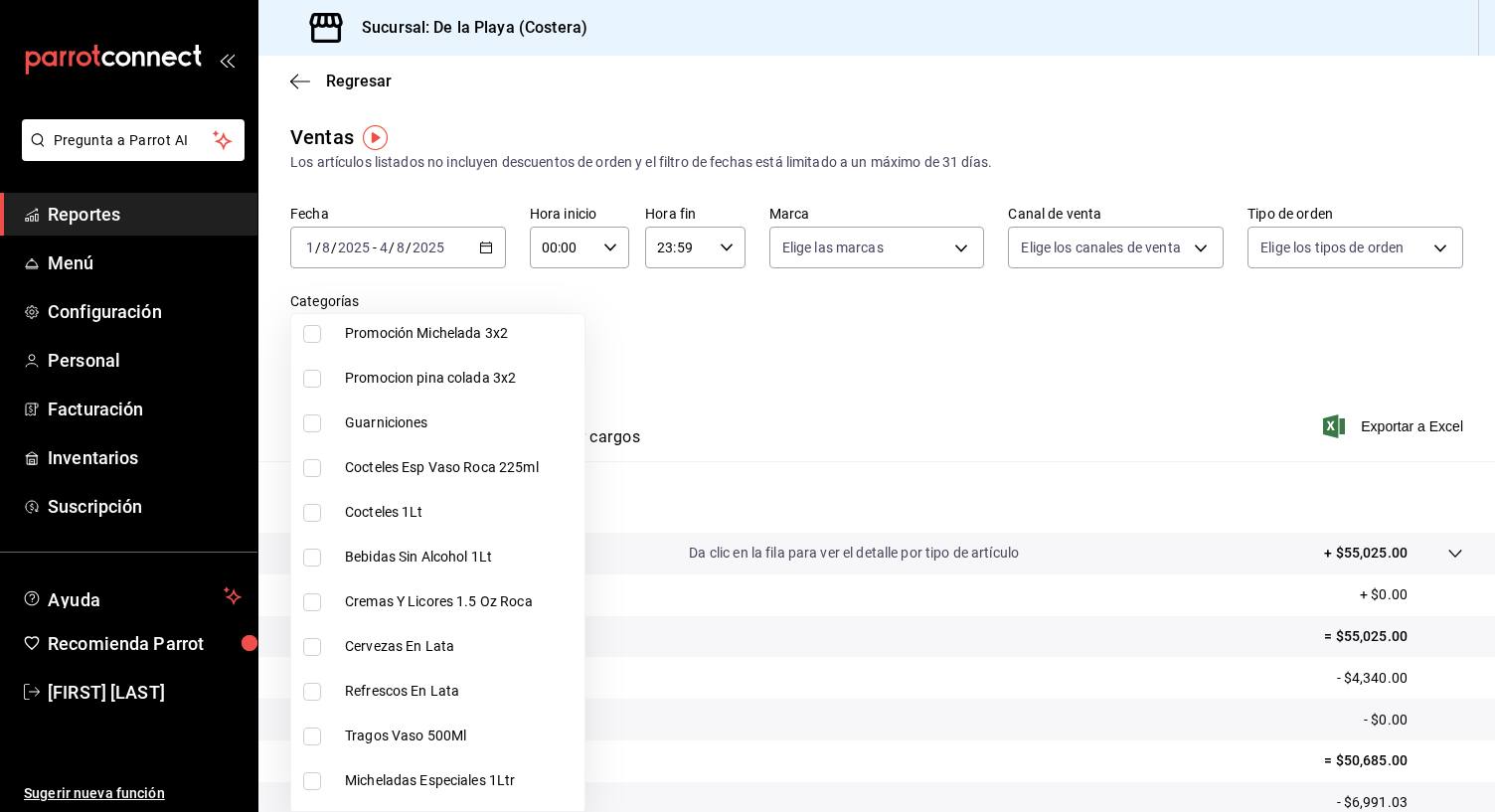 click at bounding box center [312, 334] 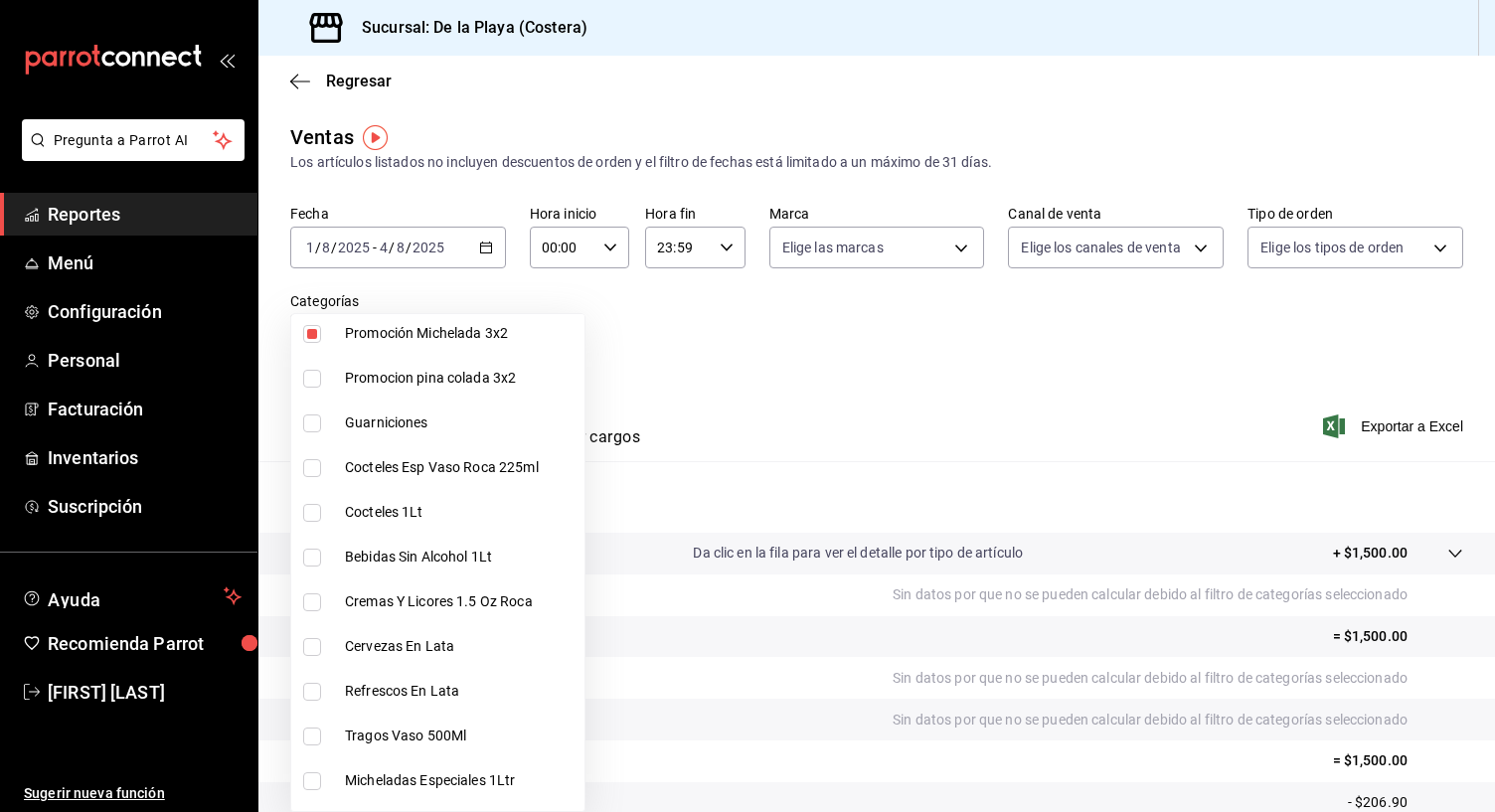 click at bounding box center (312, 379) 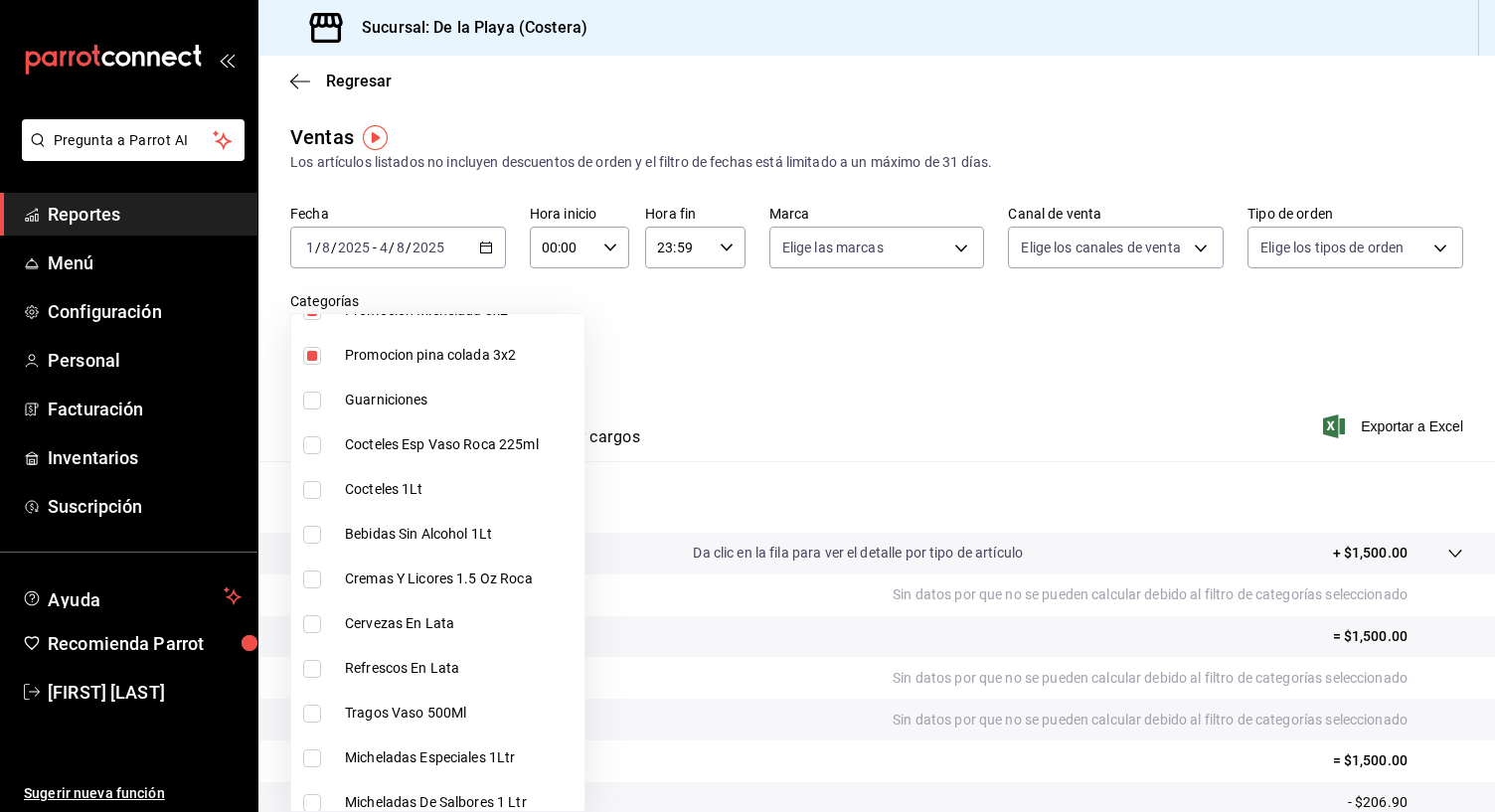 scroll, scrollTop: 183, scrollLeft: 0, axis: vertical 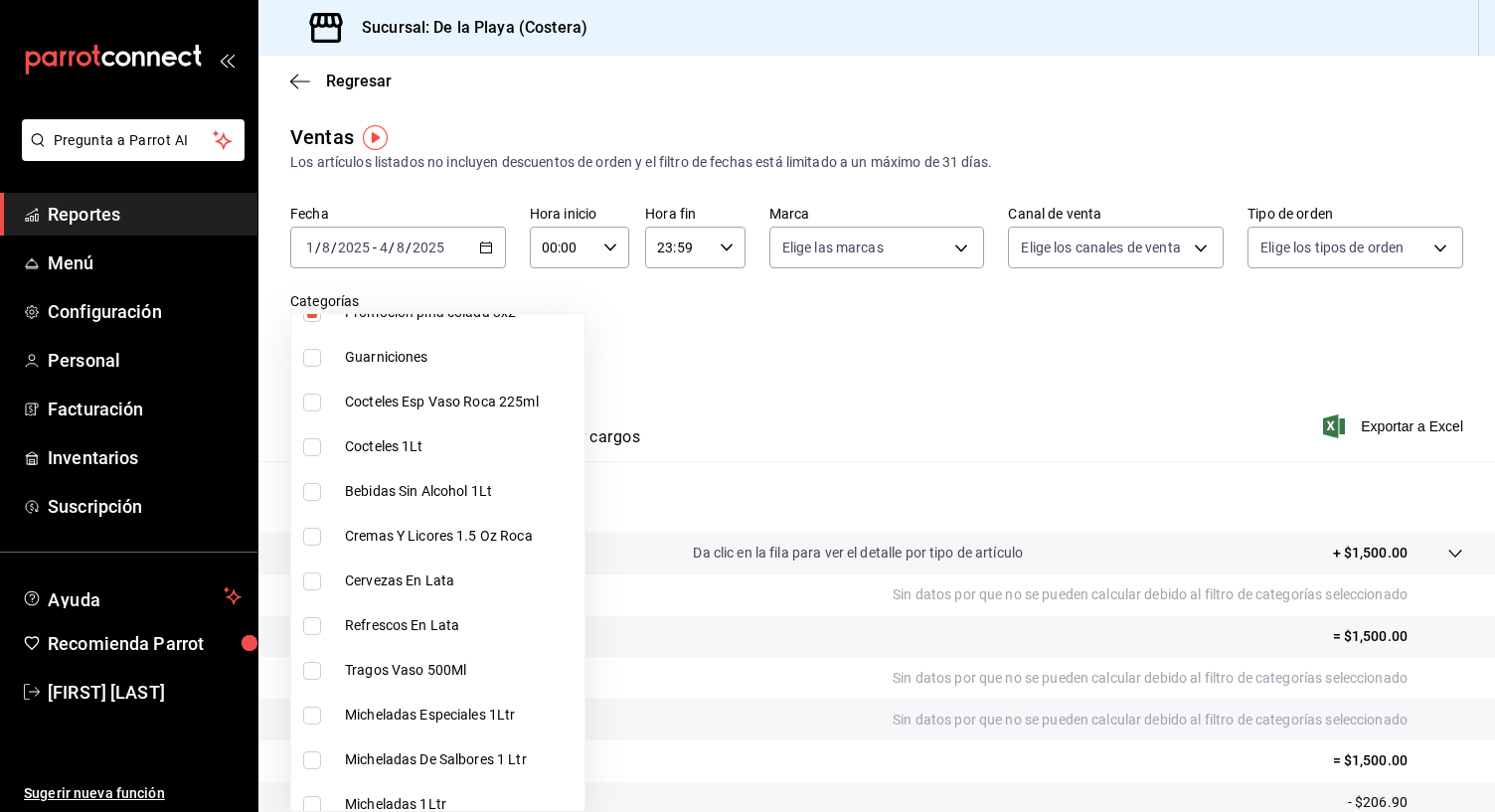 click at bounding box center [312, 403] 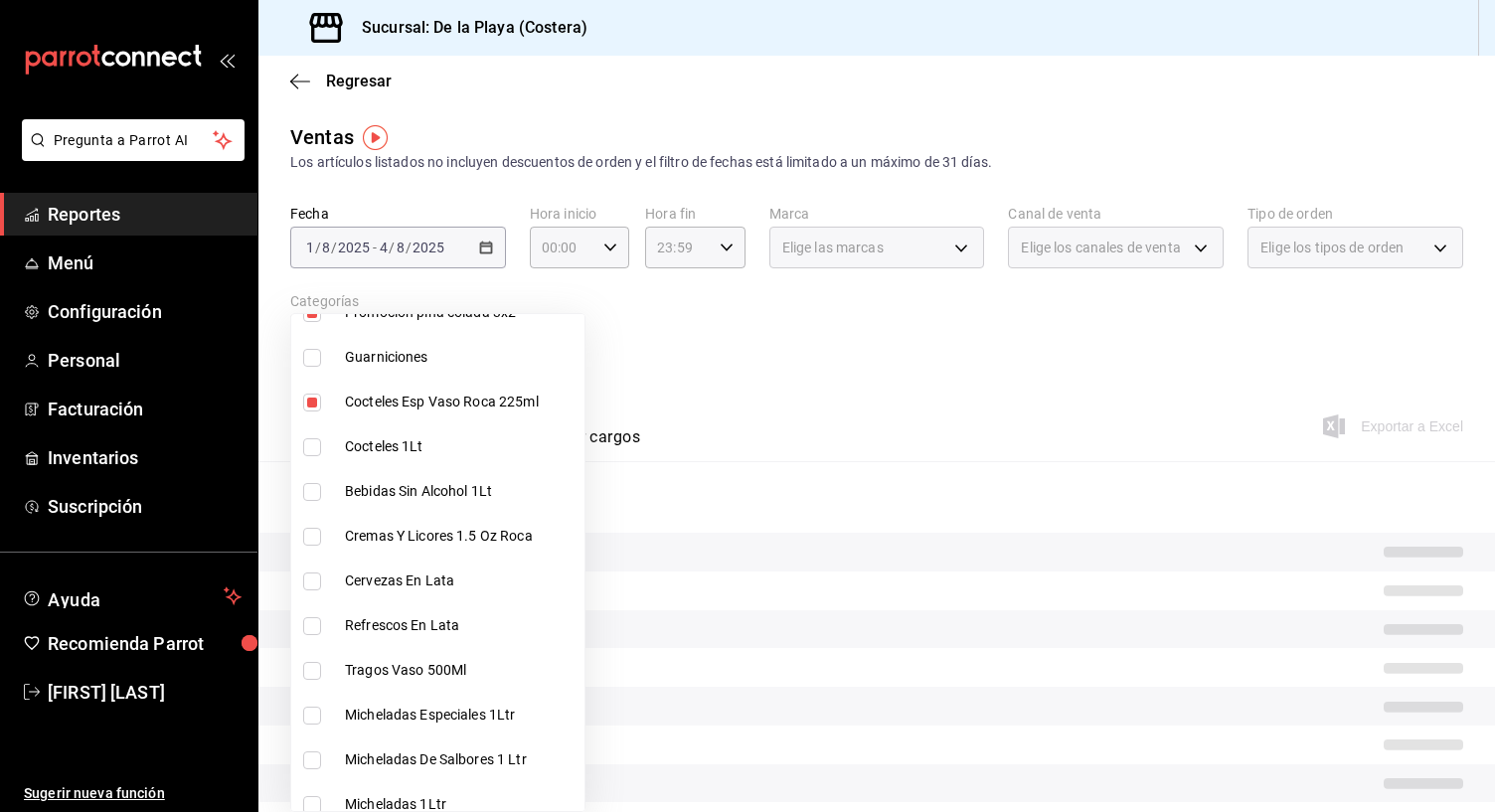 click at bounding box center (312, 447) 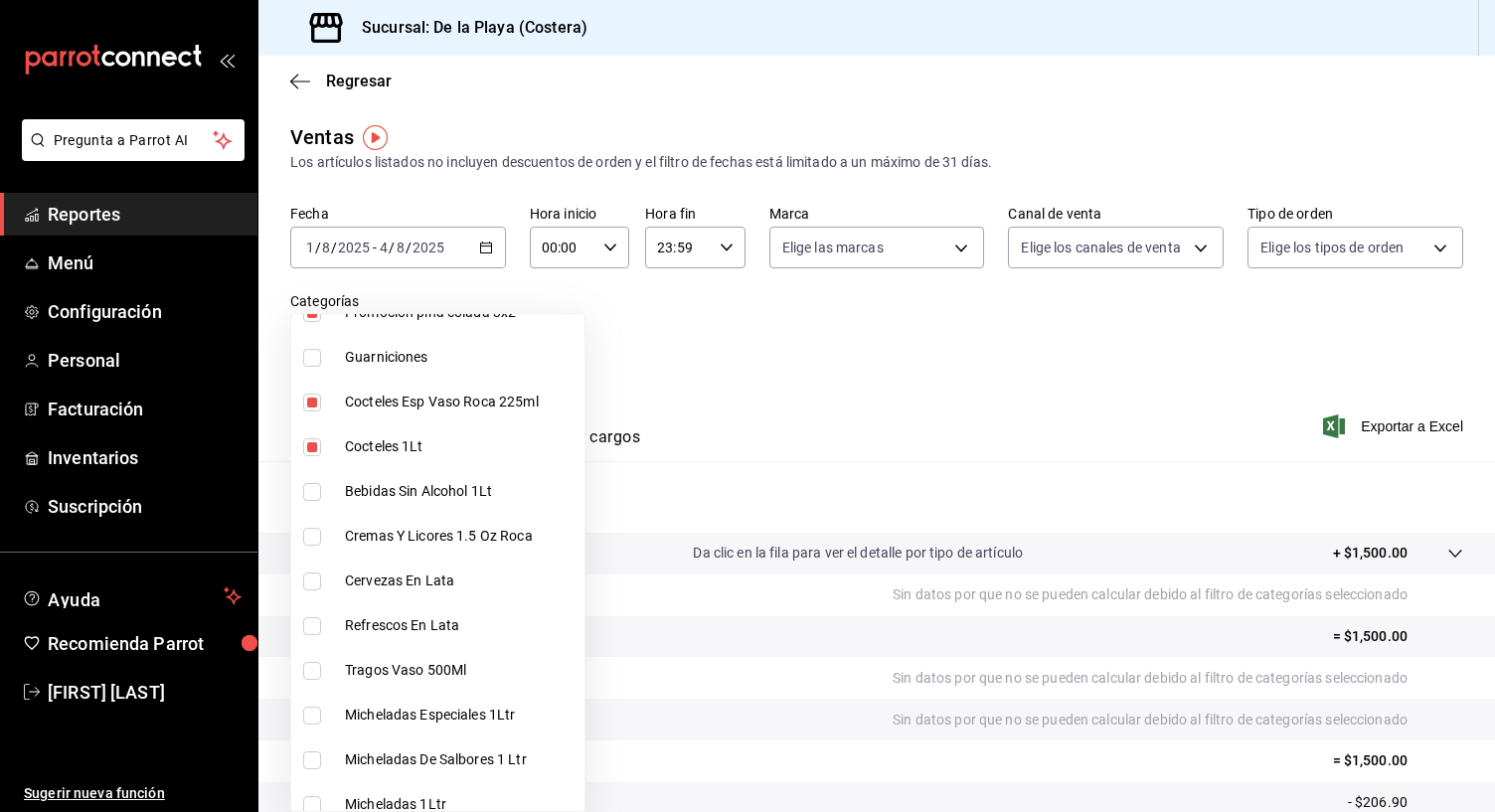 scroll, scrollTop: 245, scrollLeft: 0, axis: vertical 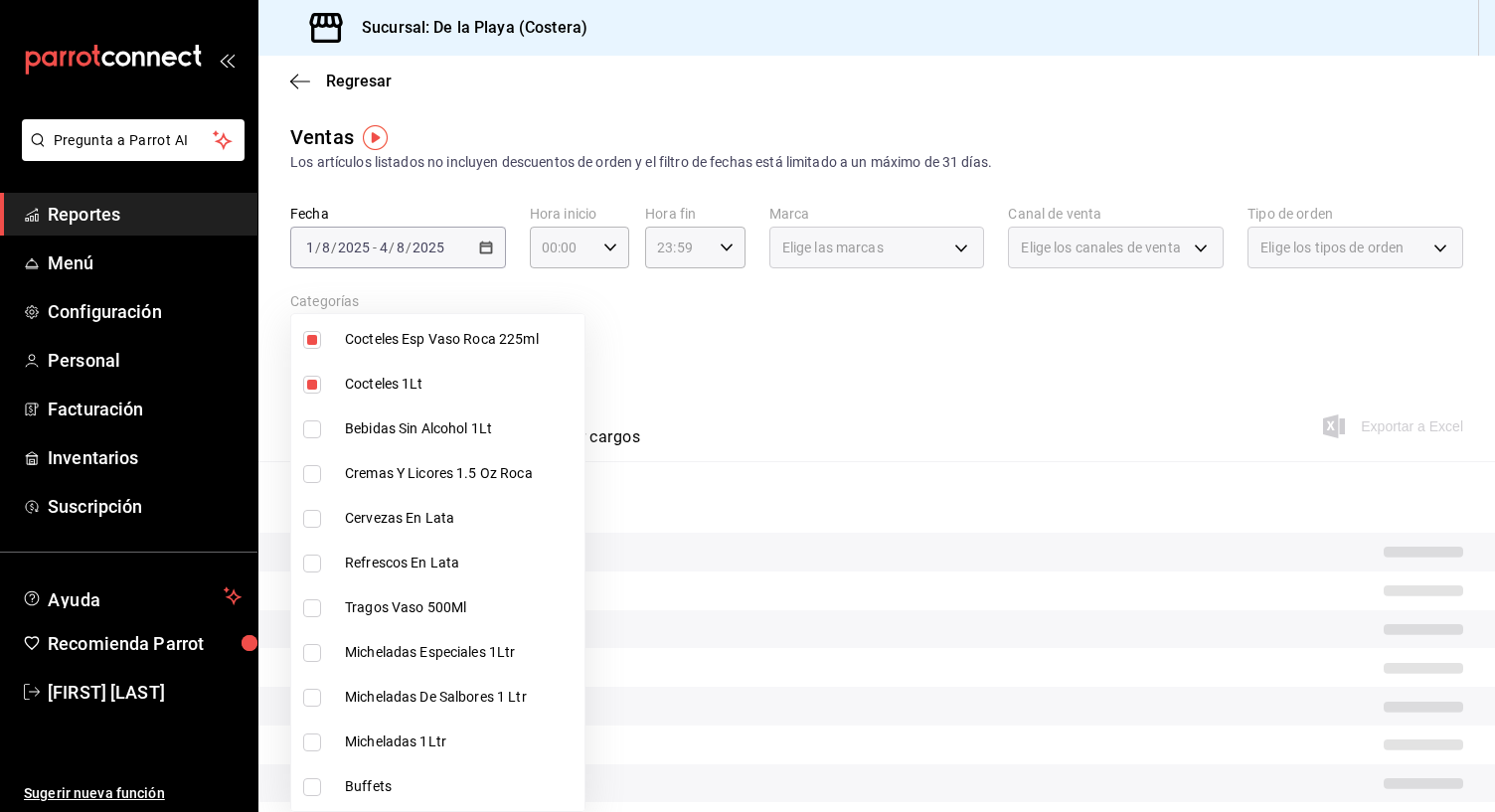 click at bounding box center [312, 429] 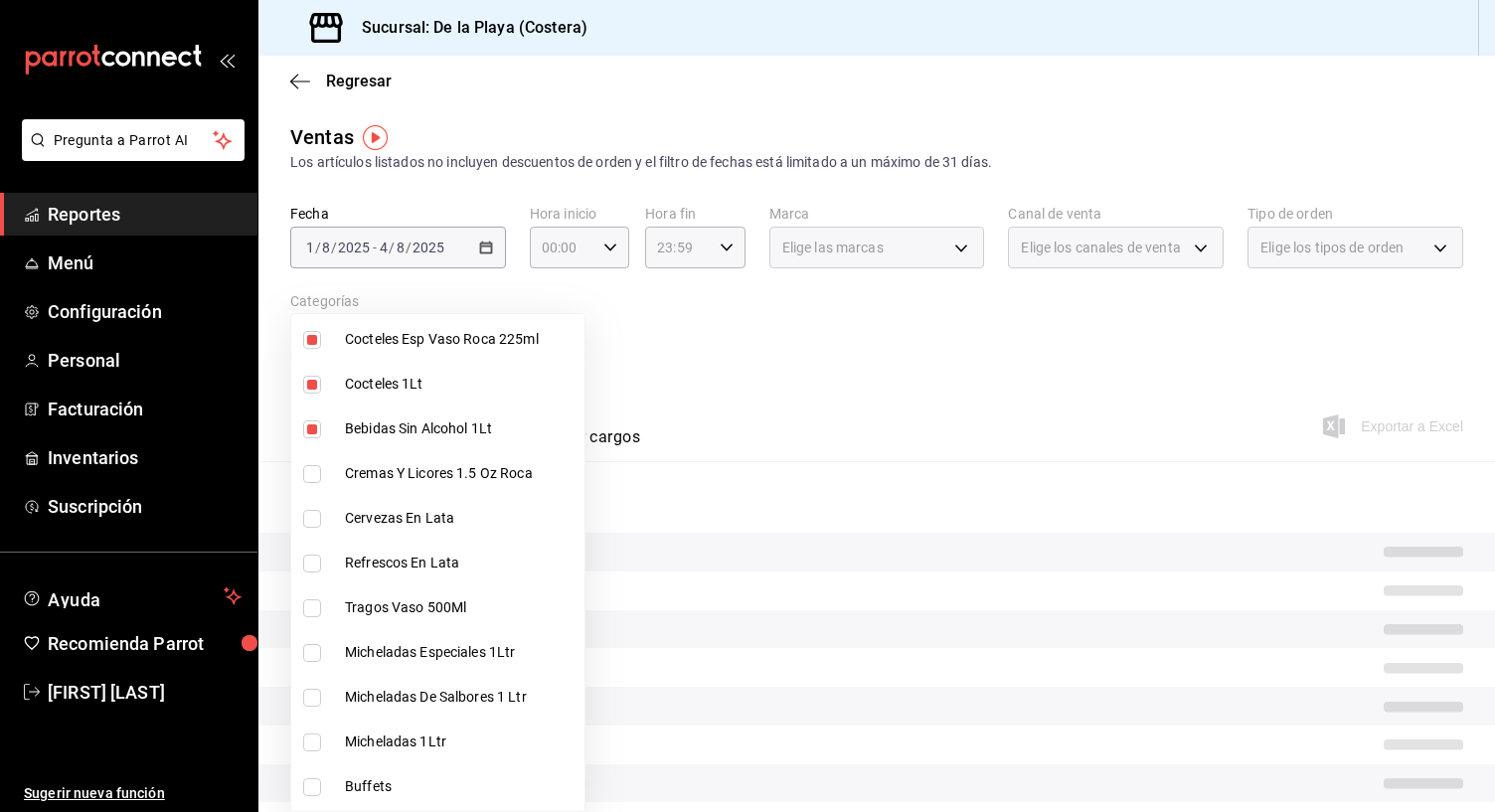 scroll, scrollTop: 299, scrollLeft: 0, axis: vertical 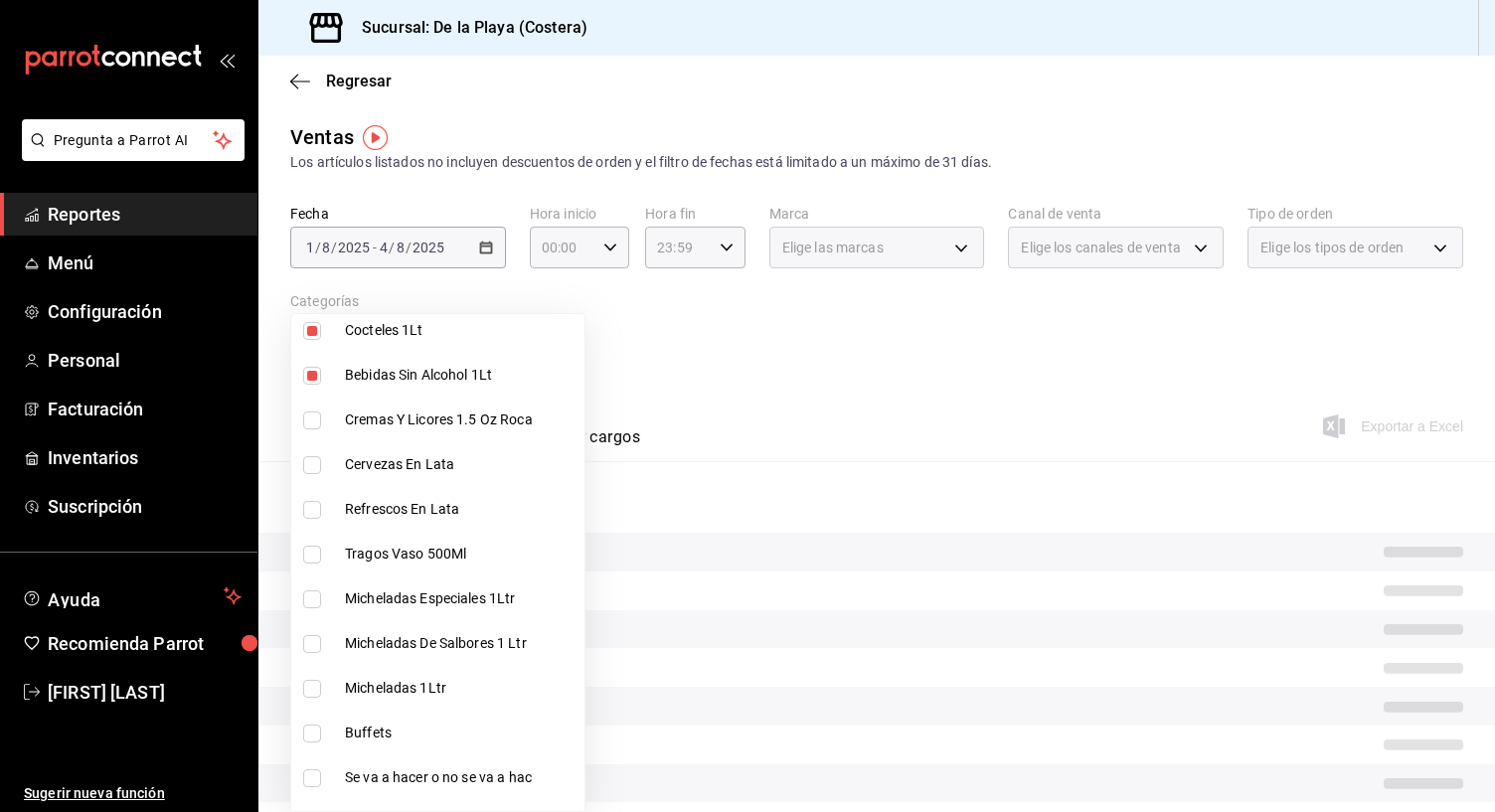 click at bounding box center [312, 420] 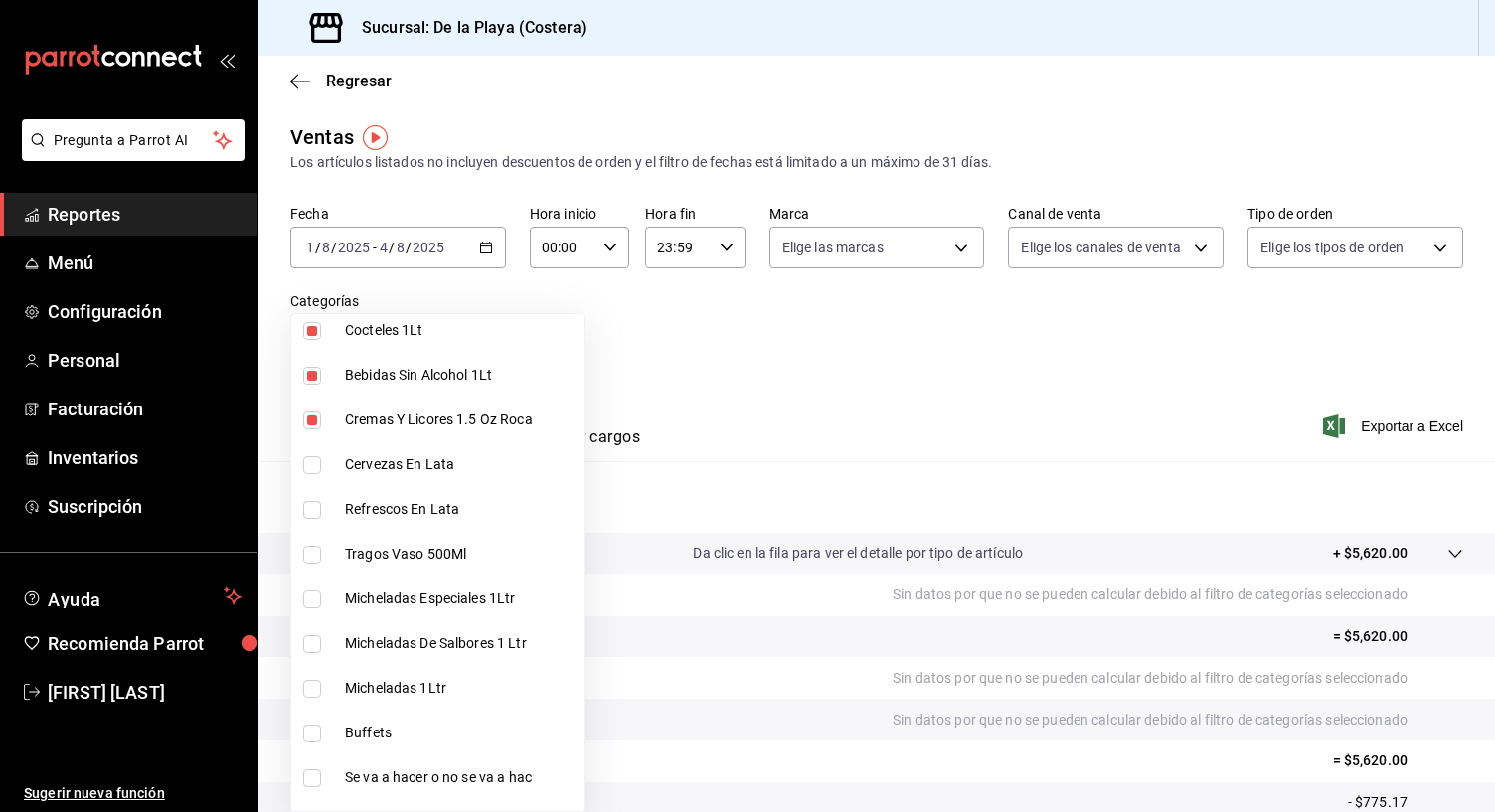 scroll, scrollTop: 360, scrollLeft: 0, axis: vertical 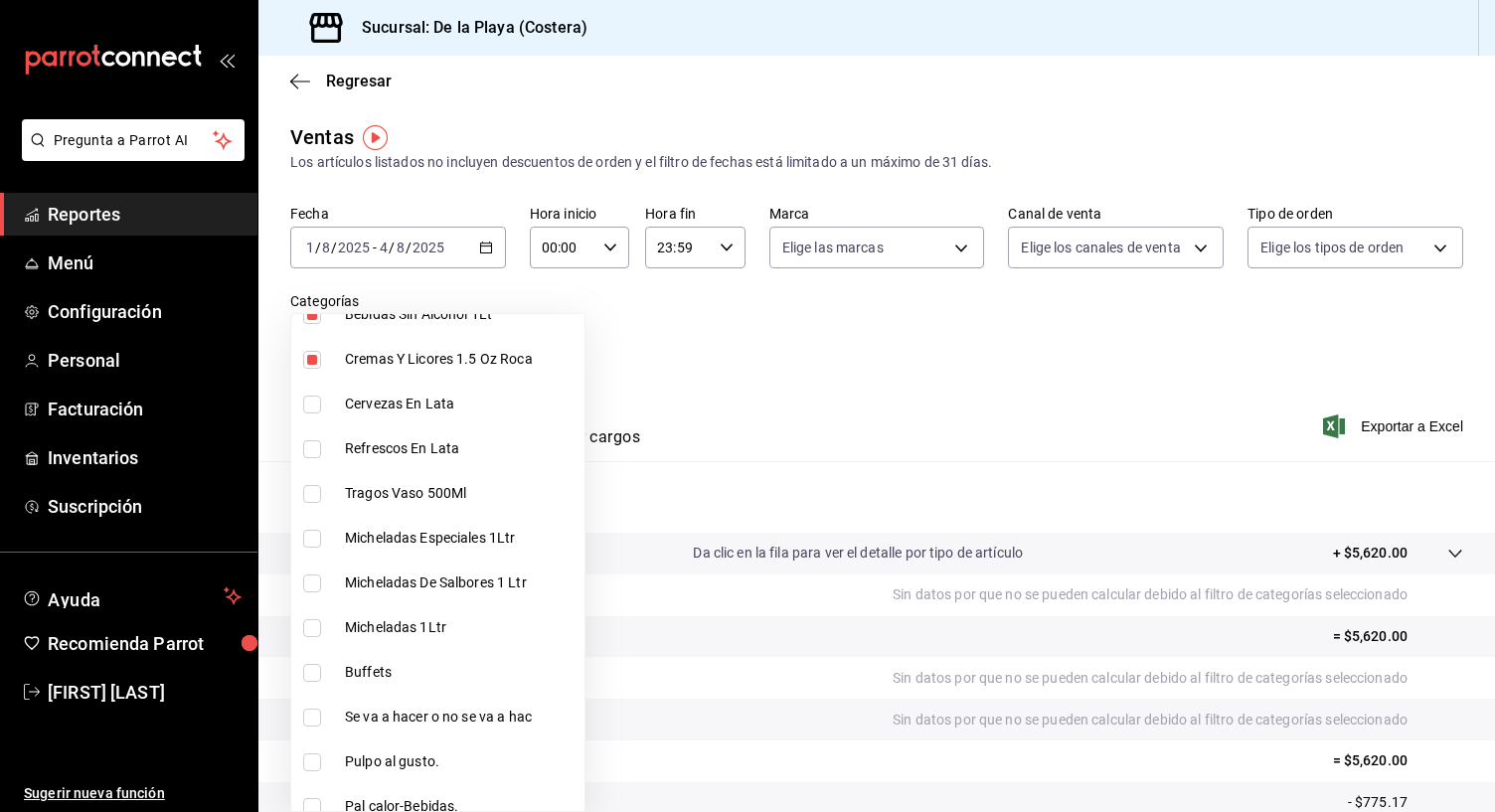 click at bounding box center [312, 405] 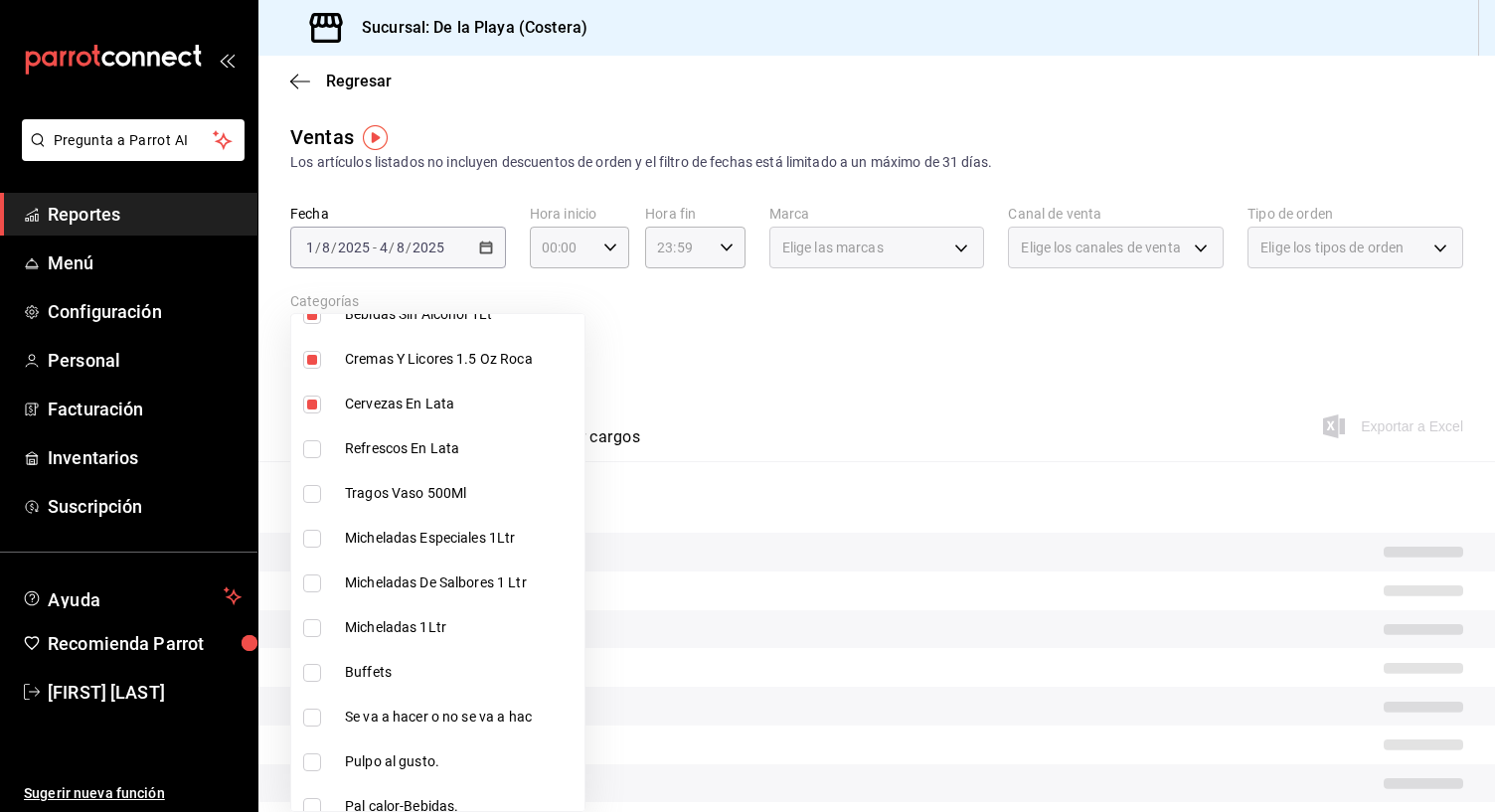 click at bounding box center [312, 449] 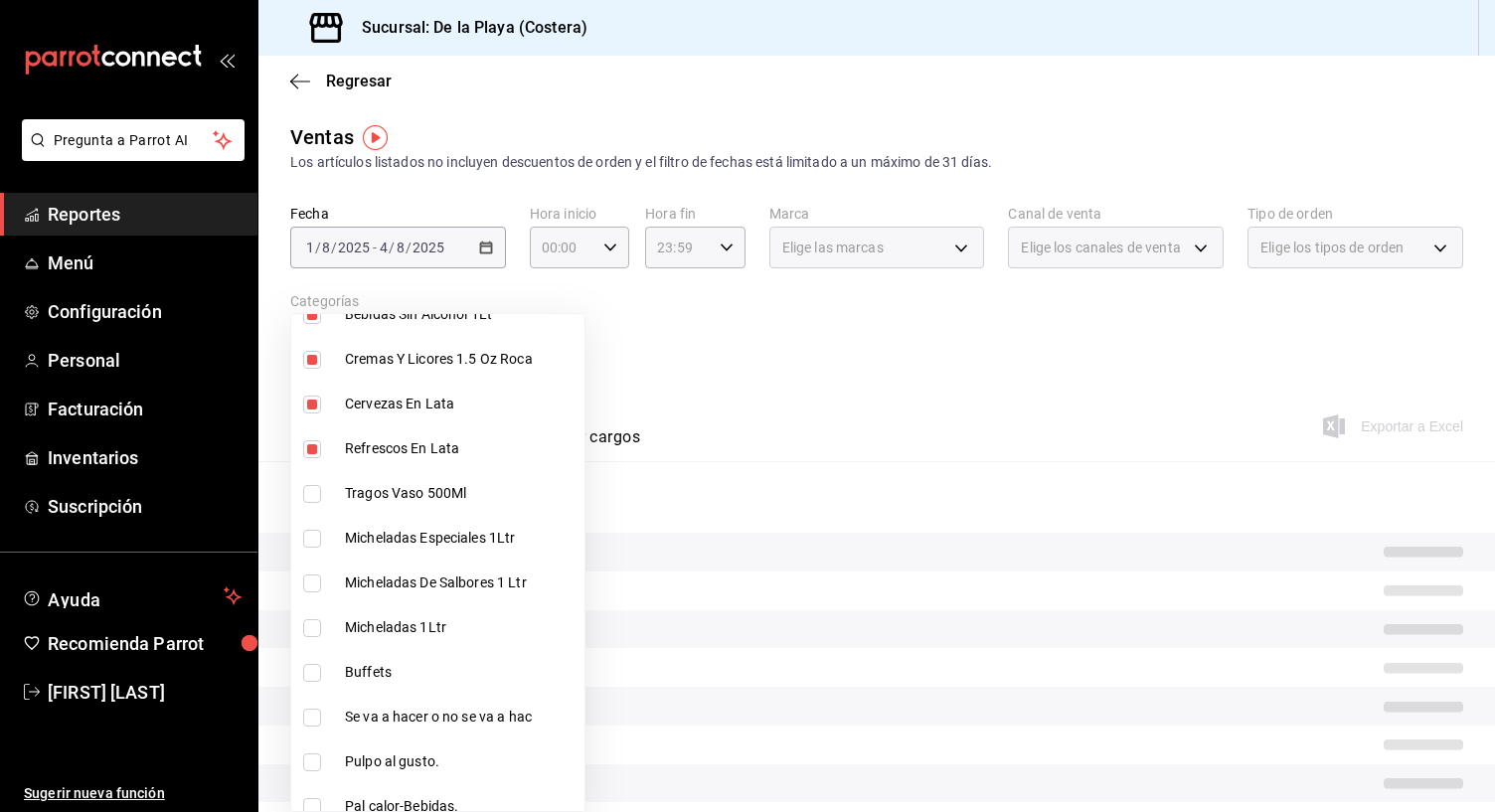 scroll, scrollTop: 430, scrollLeft: 0, axis: vertical 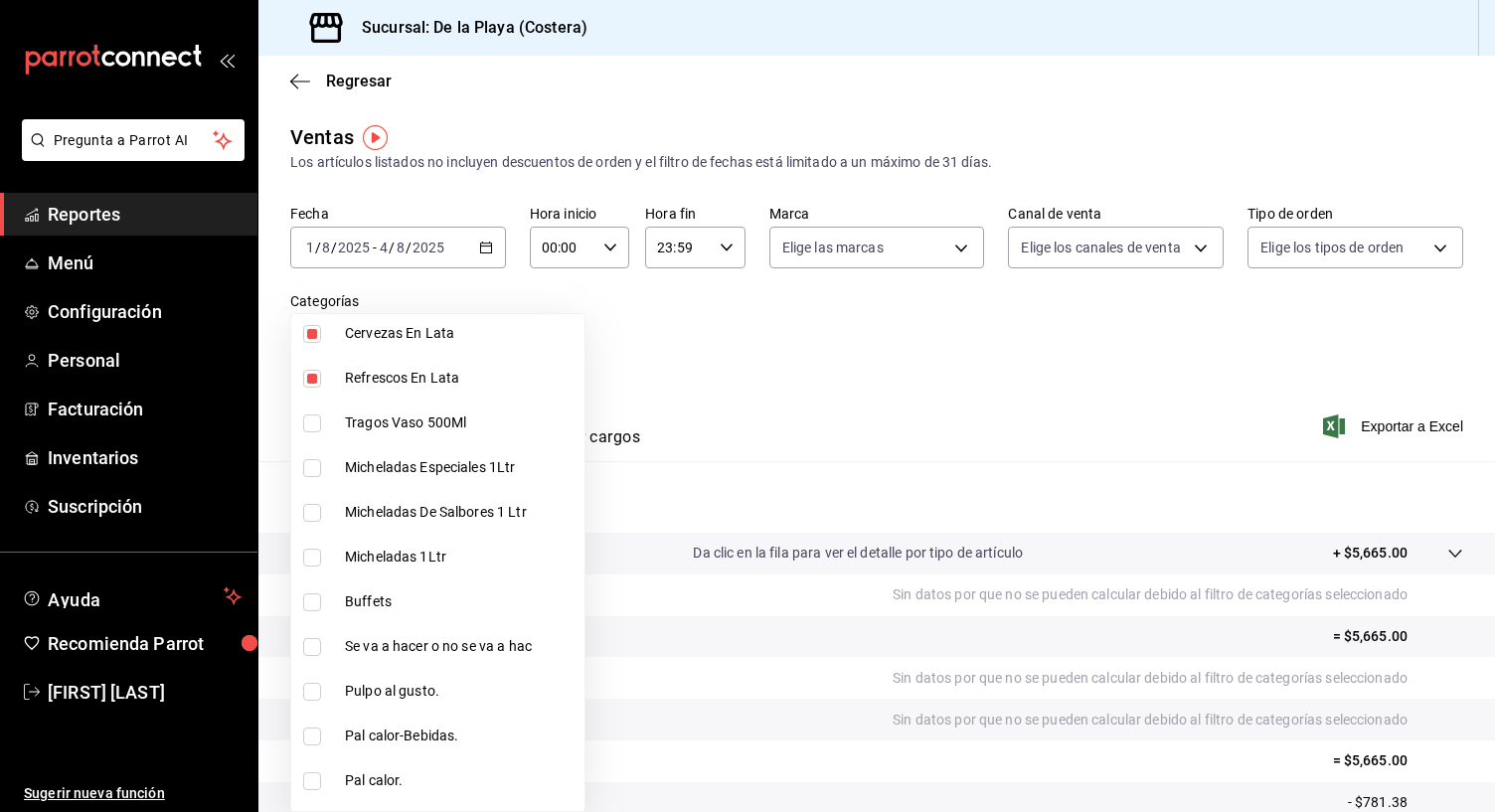 click at bounding box center (312, 423) 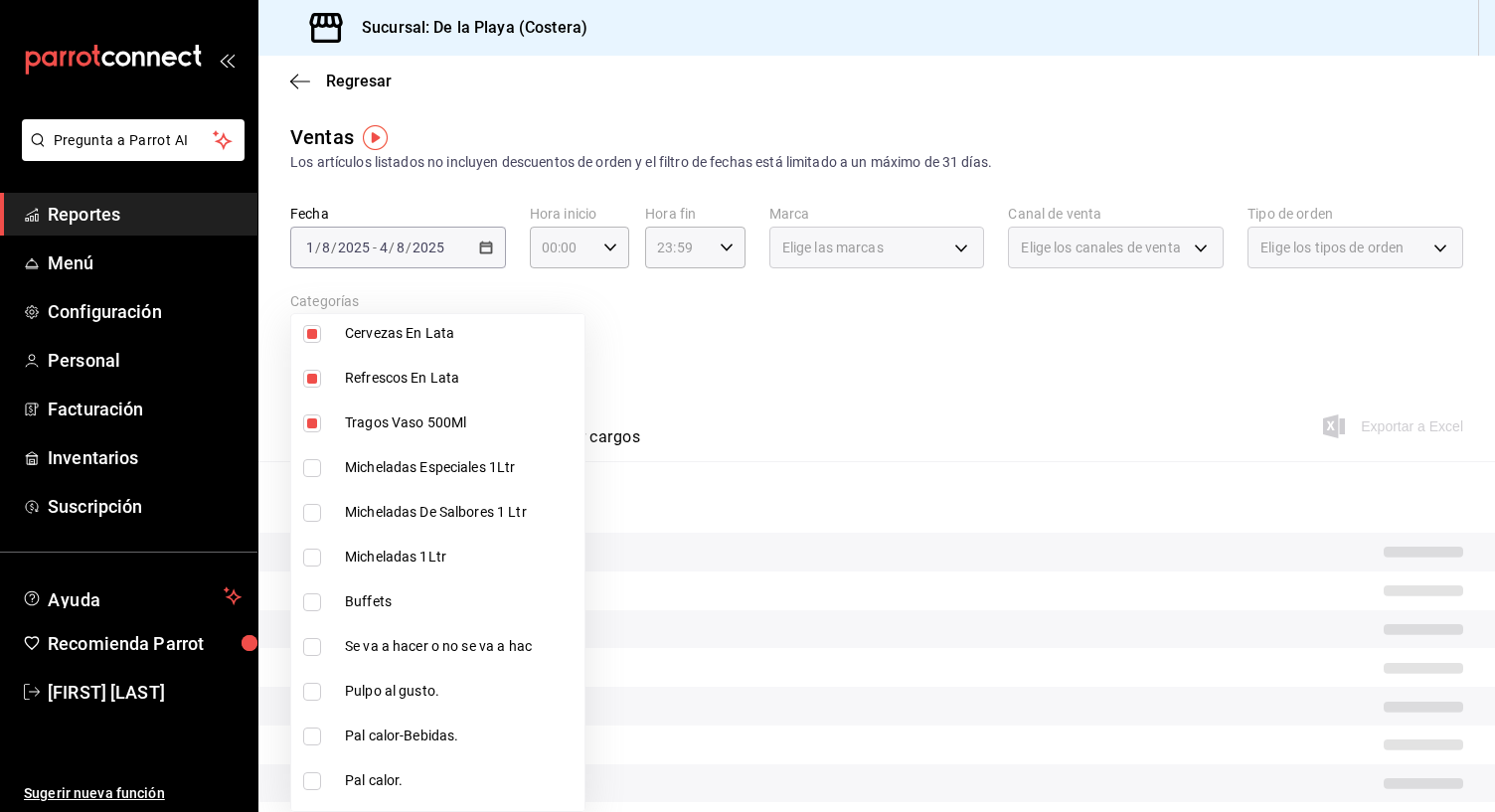 click at bounding box center (312, 468) 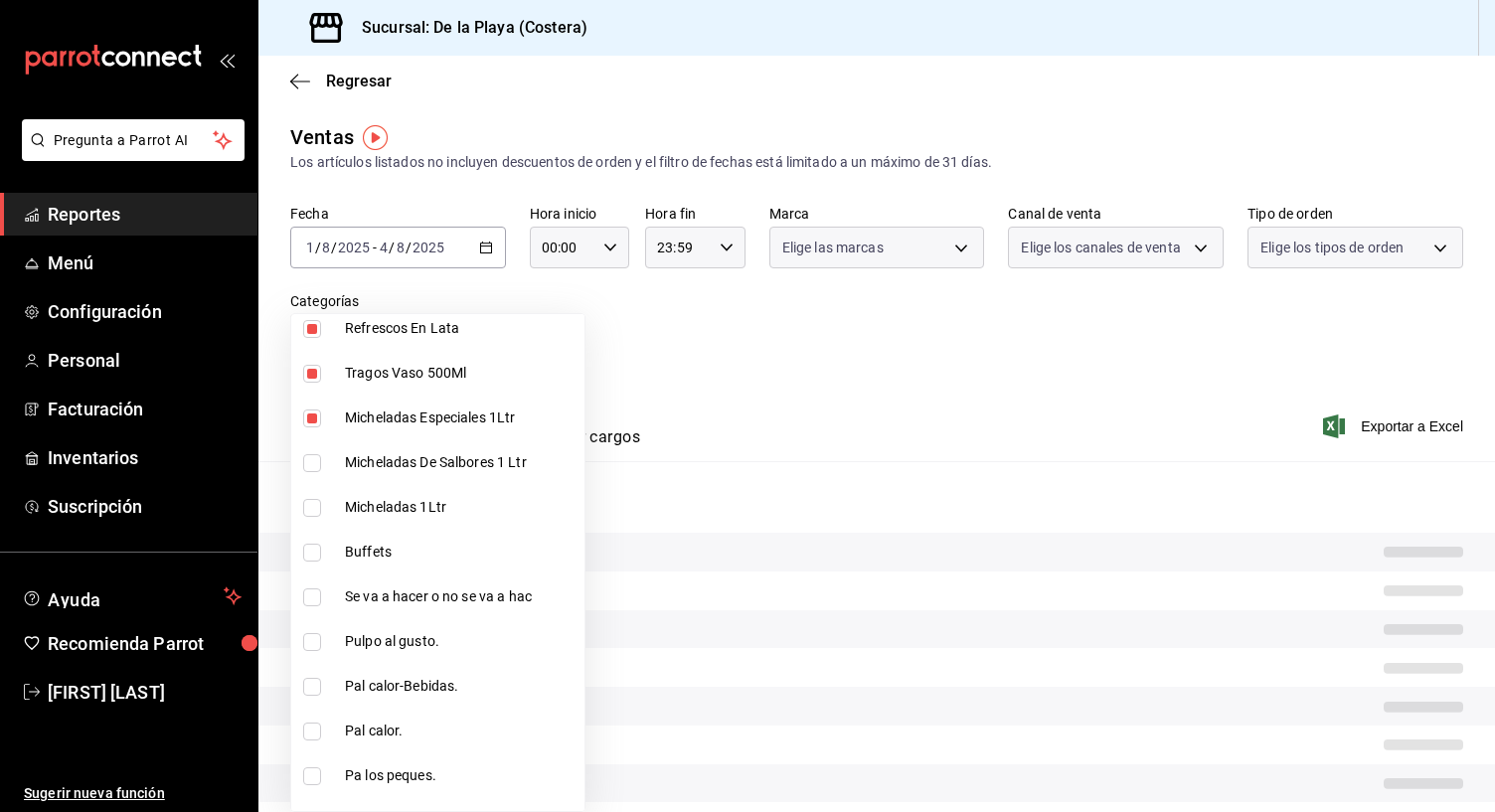 click at bounding box center [312, 463] 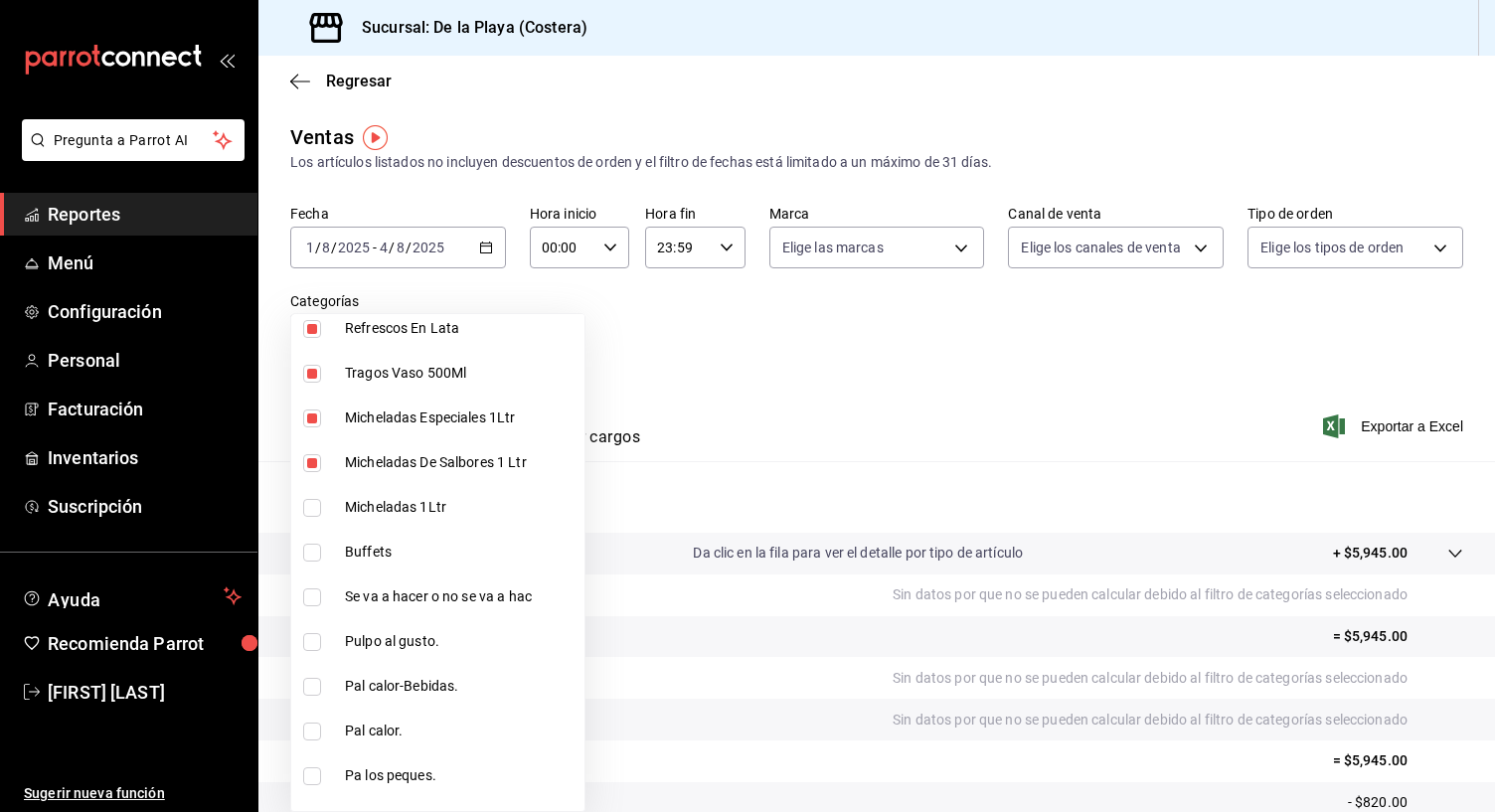scroll, scrollTop: 532, scrollLeft: 0, axis: vertical 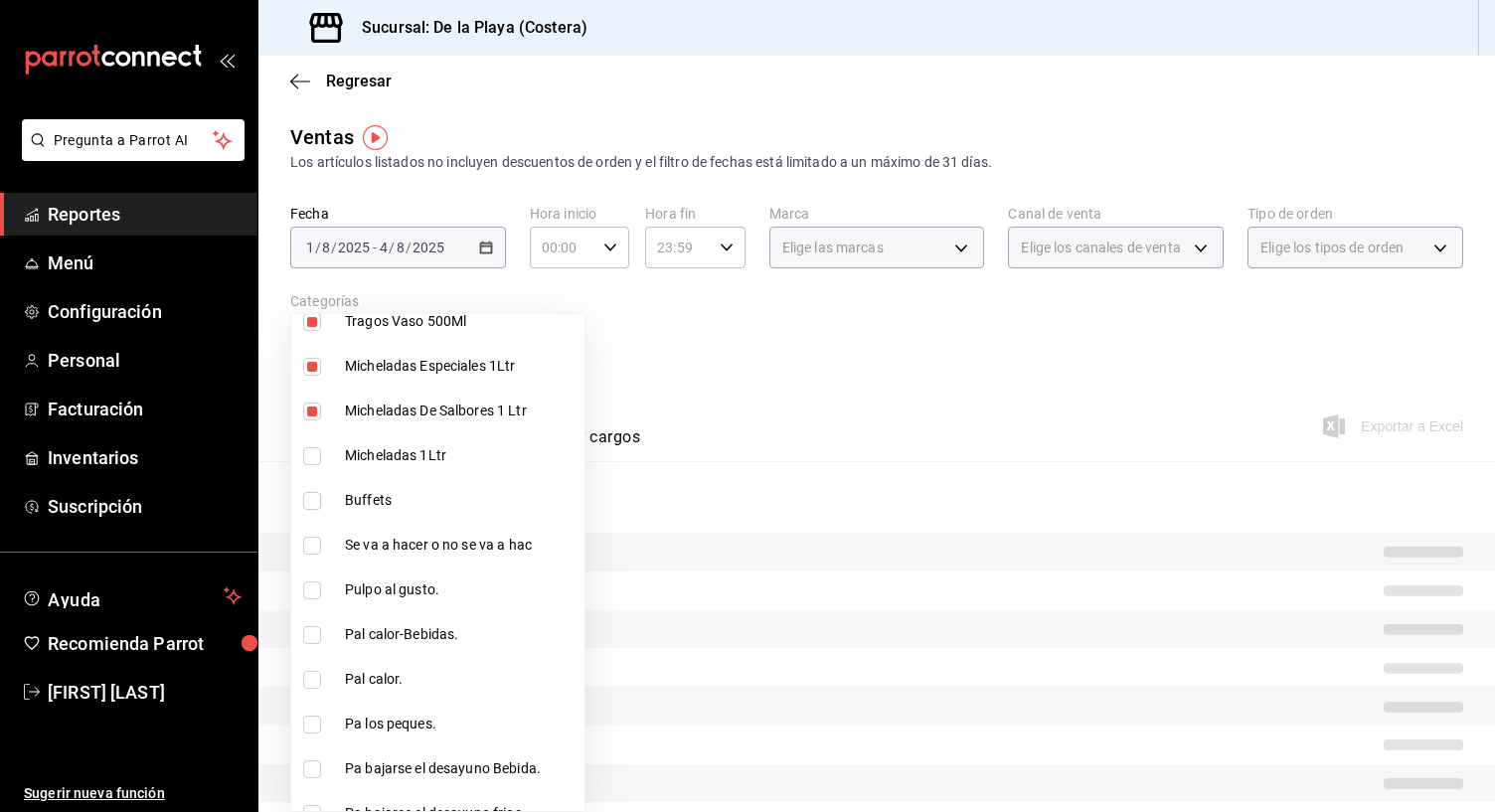 drag, startPoint x: 314, startPoint y: 461, endPoint x: 307, endPoint y: 497, distance: 36.67424 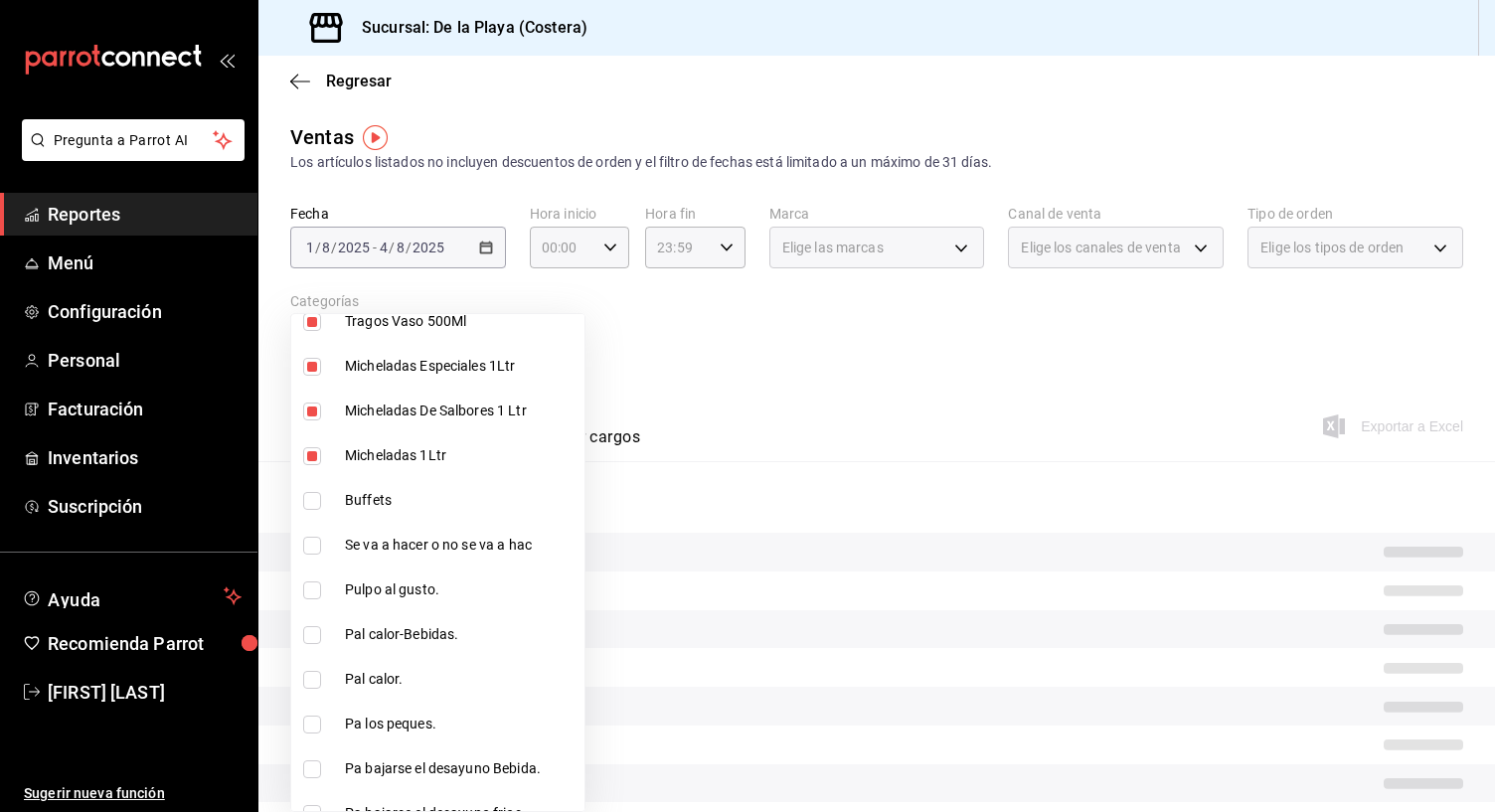 click at bounding box center (312, 501) 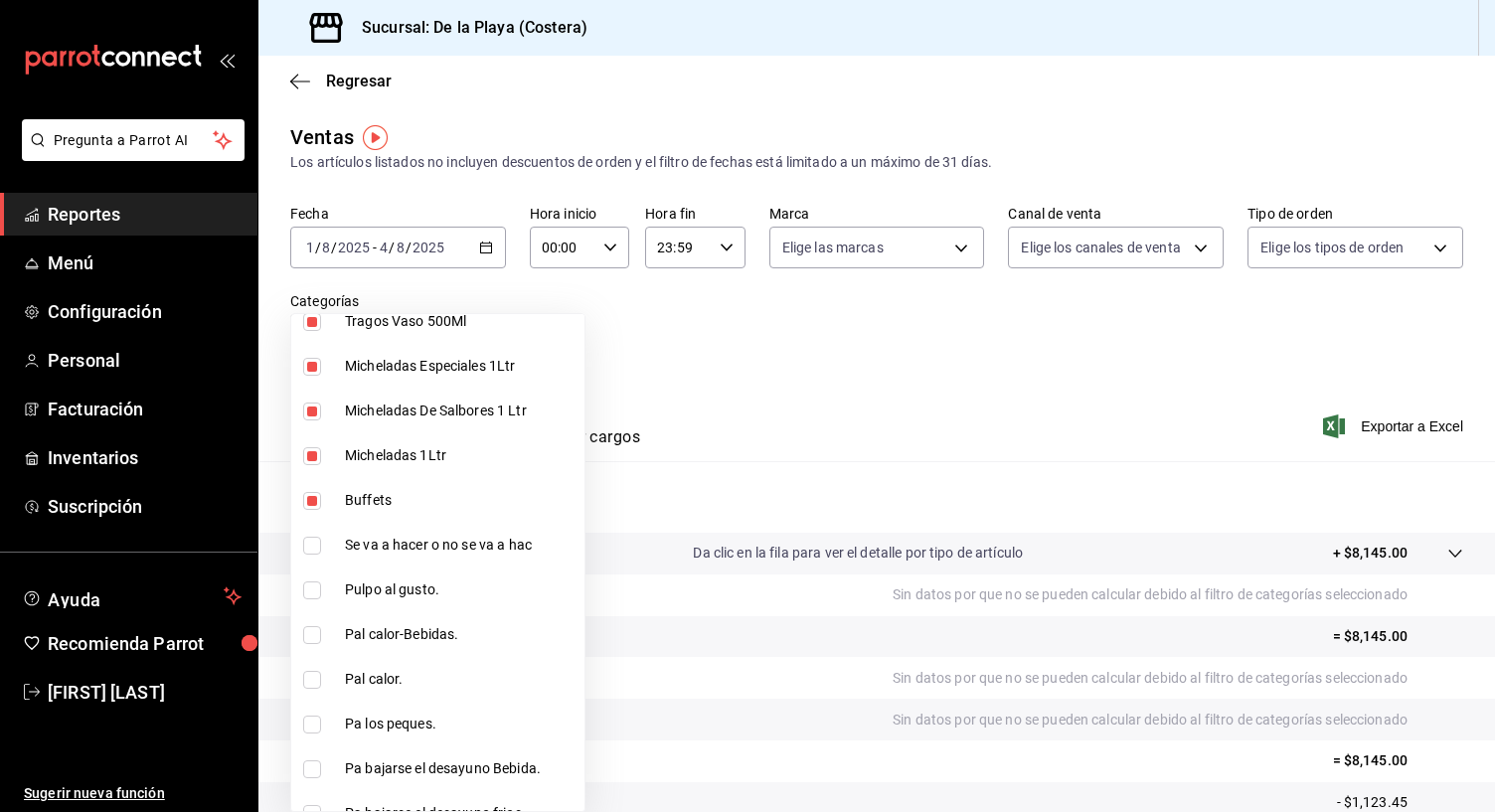 click at bounding box center [312, 501] 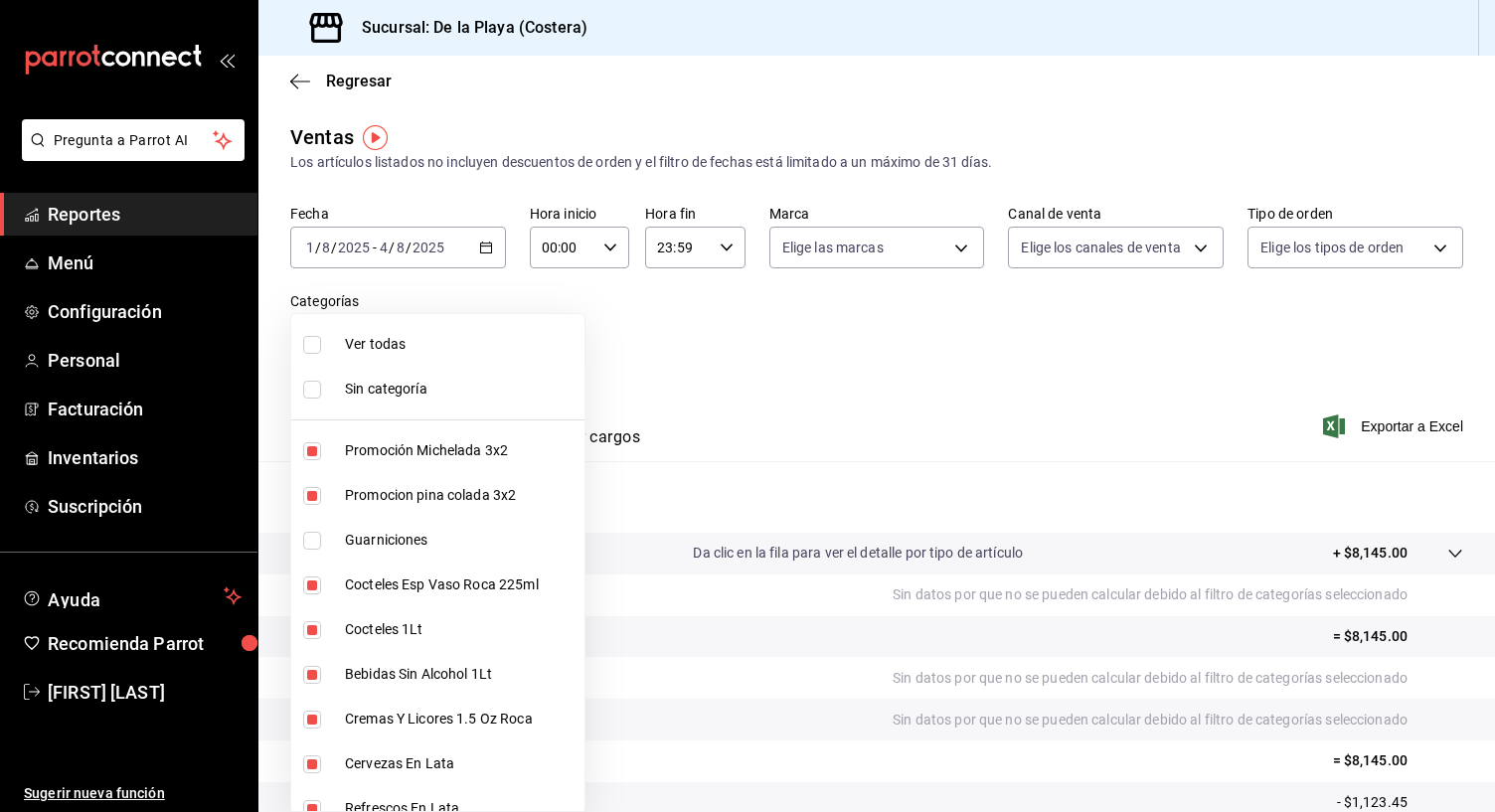 scroll, scrollTop: 0, scrollLeft: 0, axis: both 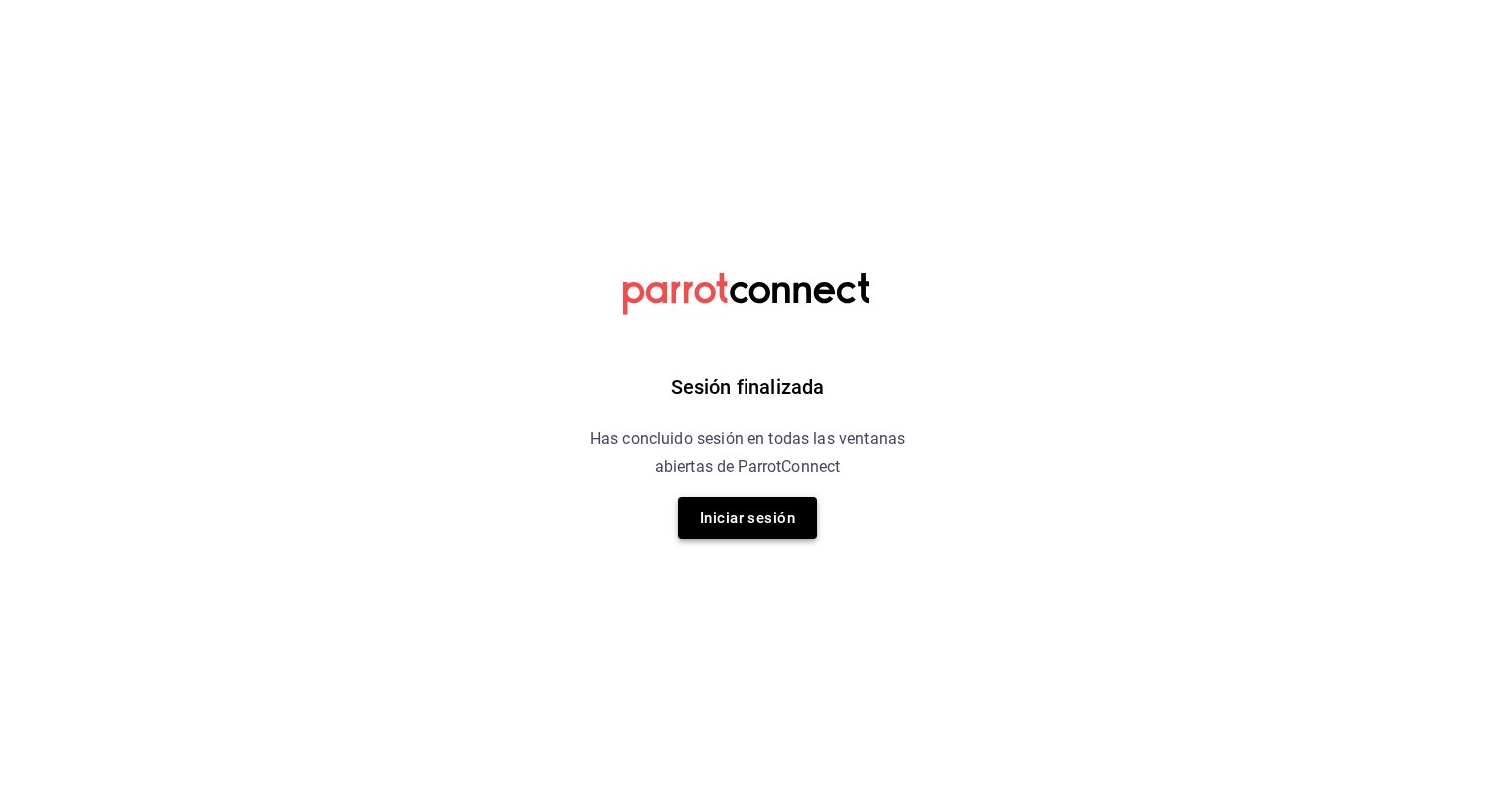 click on "Sesión finalizada Has concluido sesión en todas las ventanas abiertas de ParrotConnect Iniciar sesión" at bounding box center (748, 406) 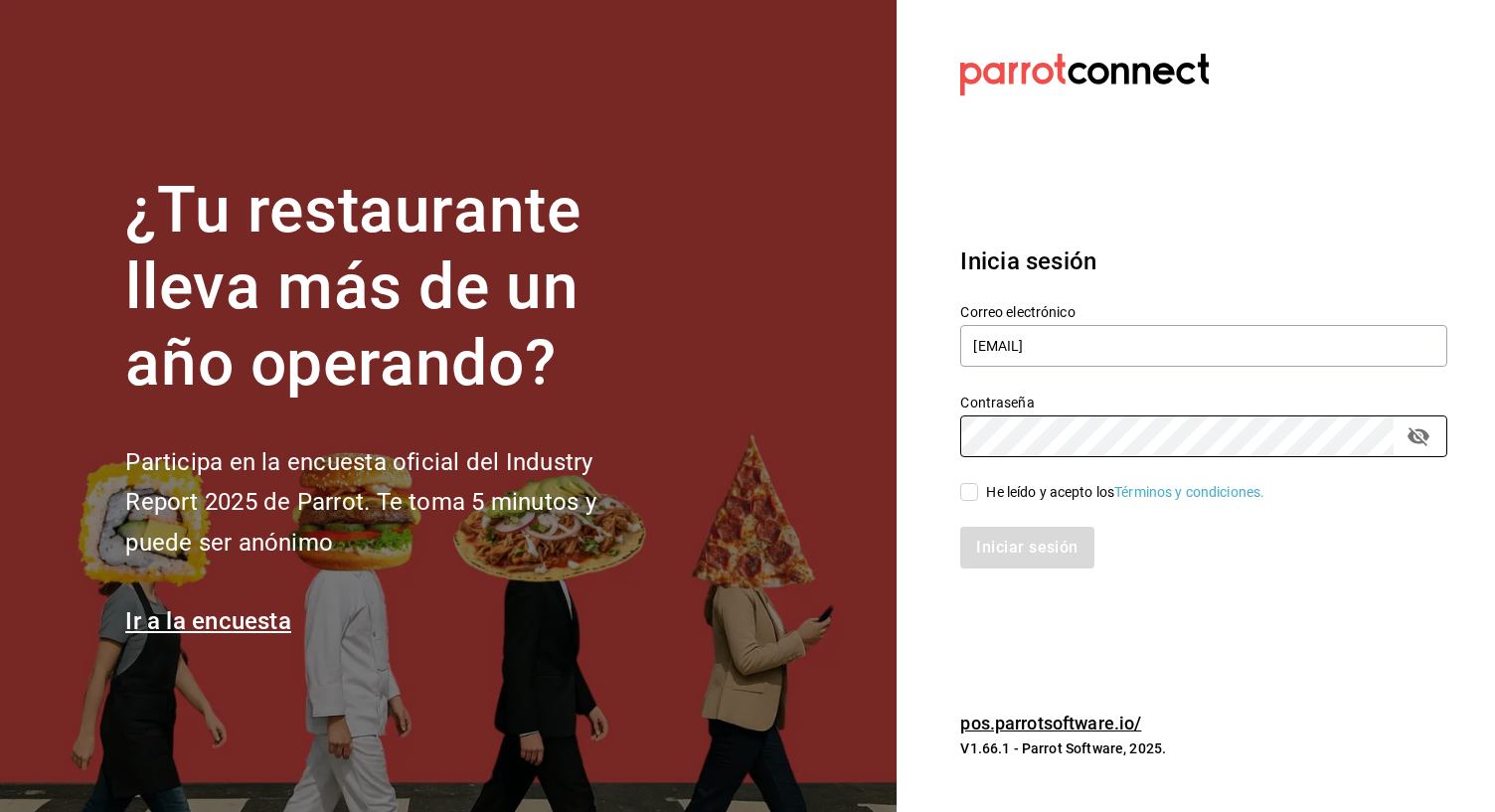 click on "Iniciar sesión" at bounding box center [1192, 536] 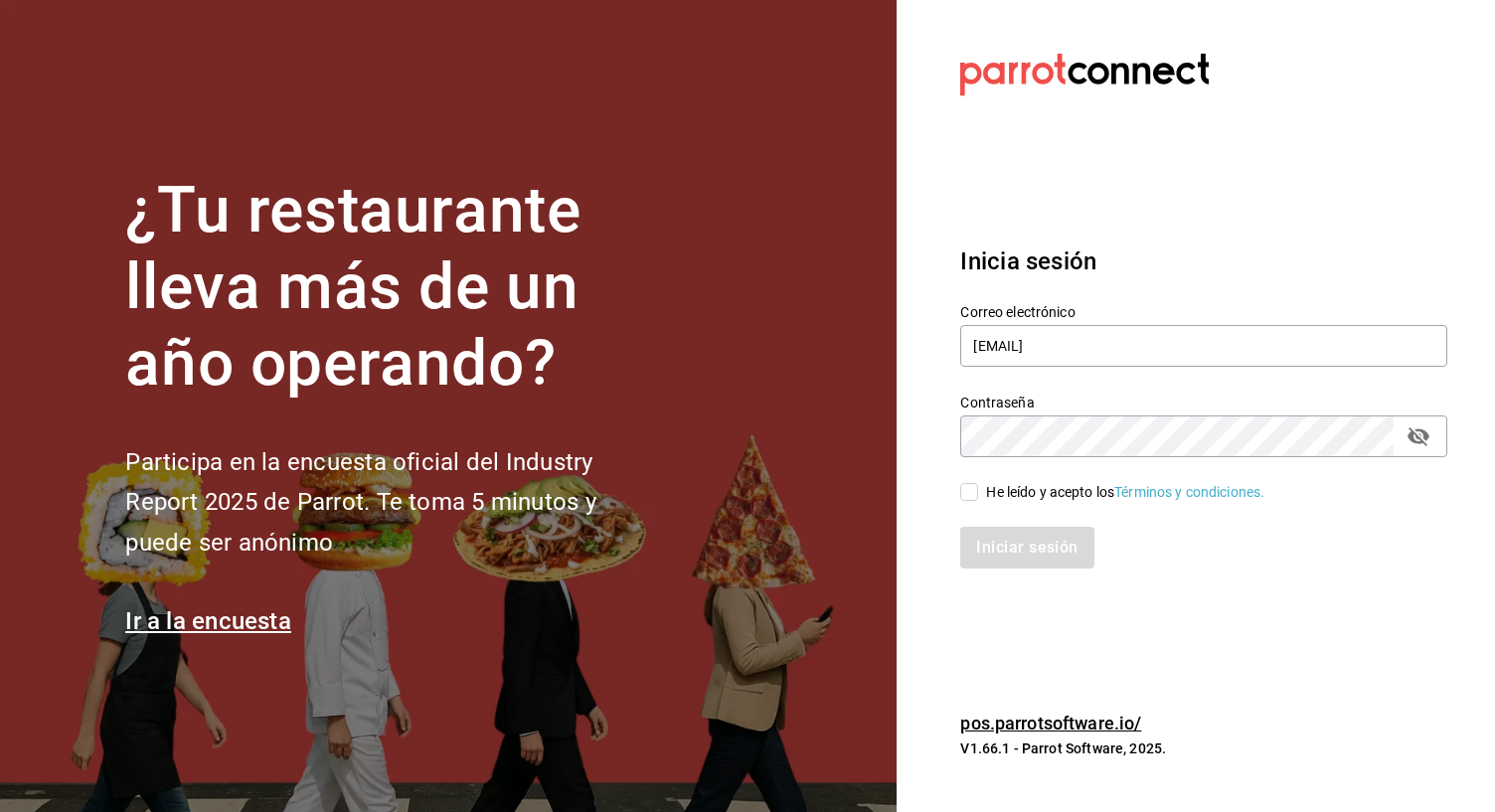 click on "He leído y acepto los  Términos y condiciones." at bounding box center (969, 492) 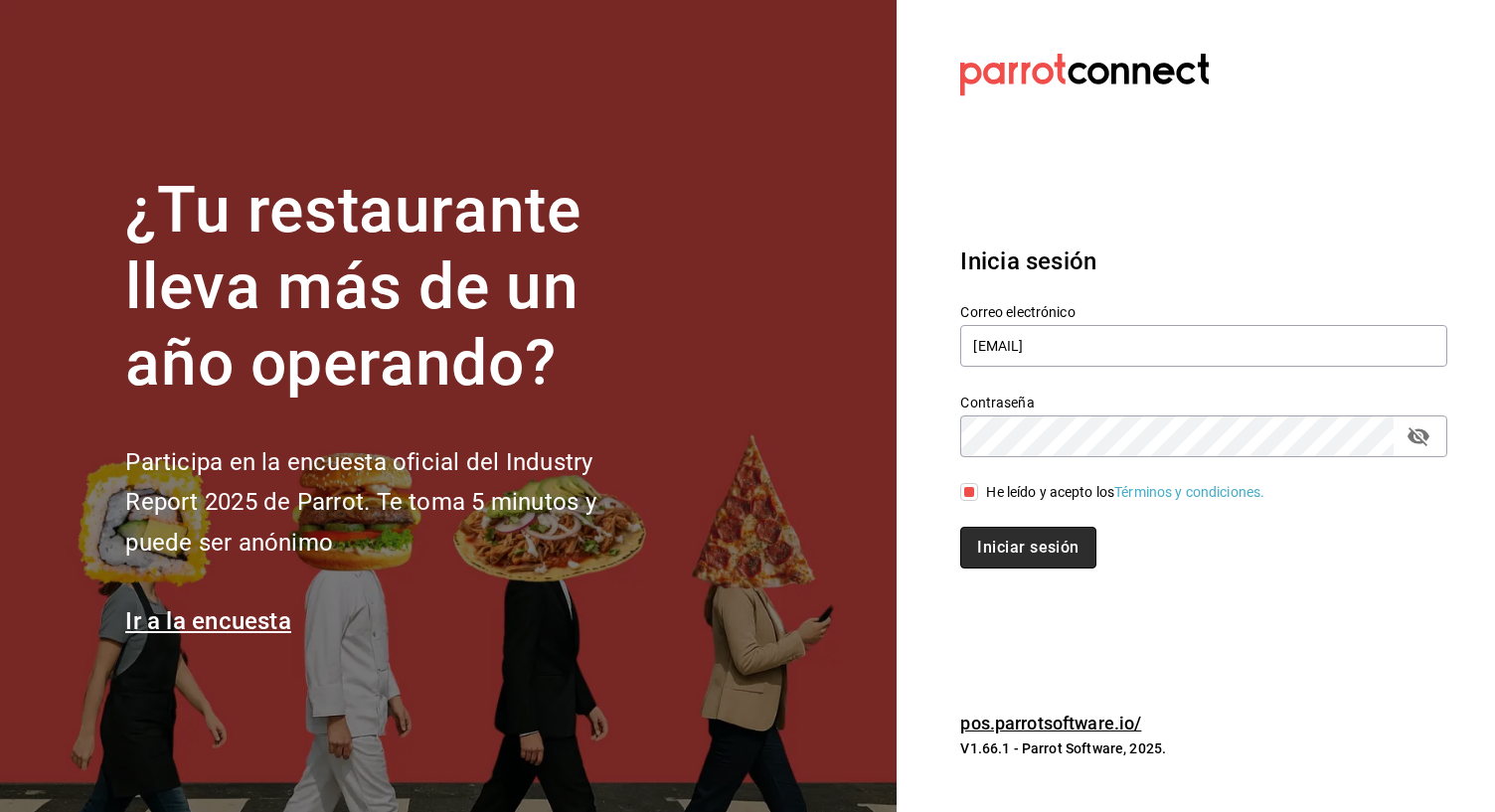 click on "Iniciar sesión" at bounding box center (1028, 548) 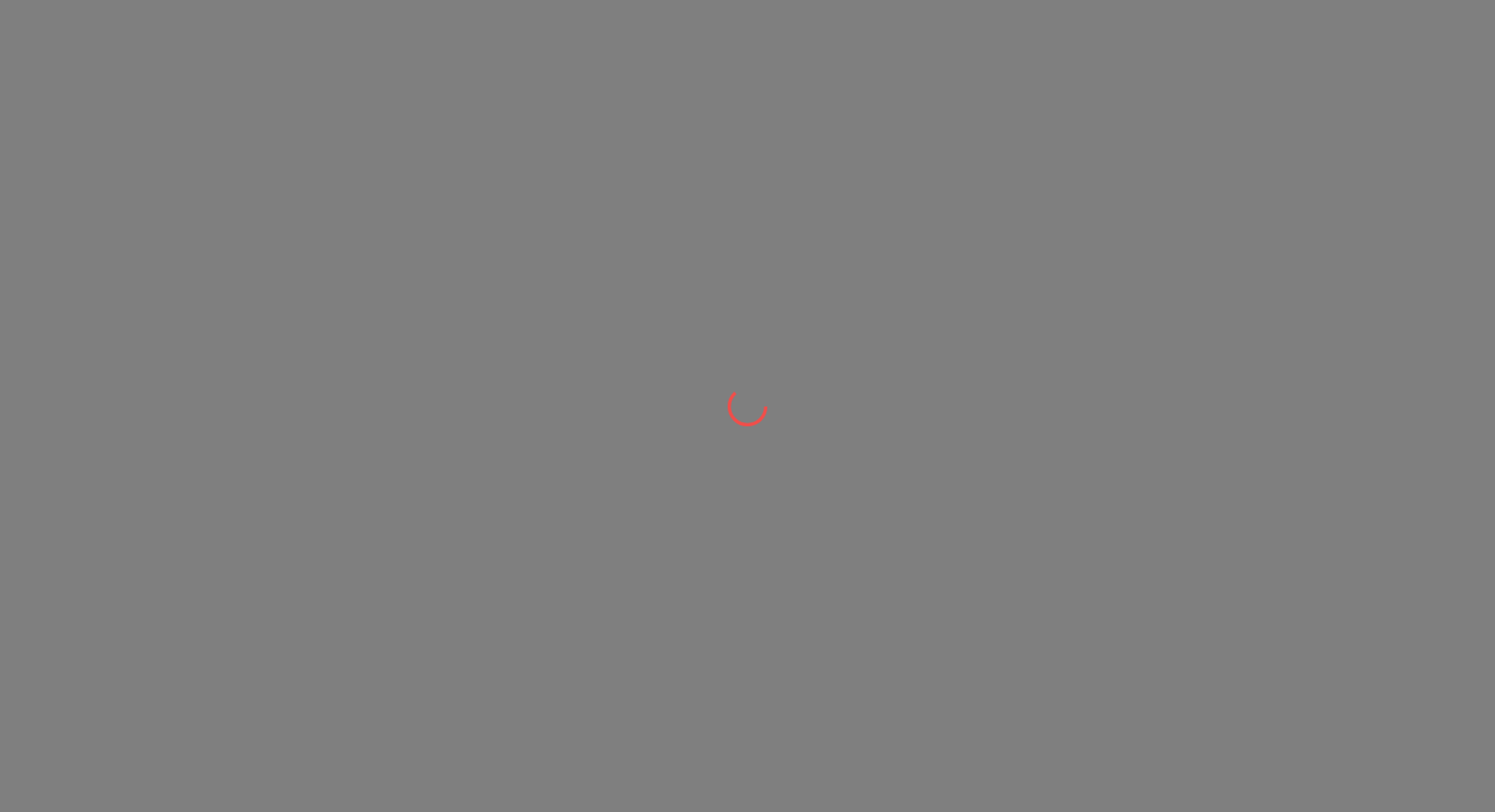 scroll, scrollTop: 0, scrollLeft: 0, axis: both 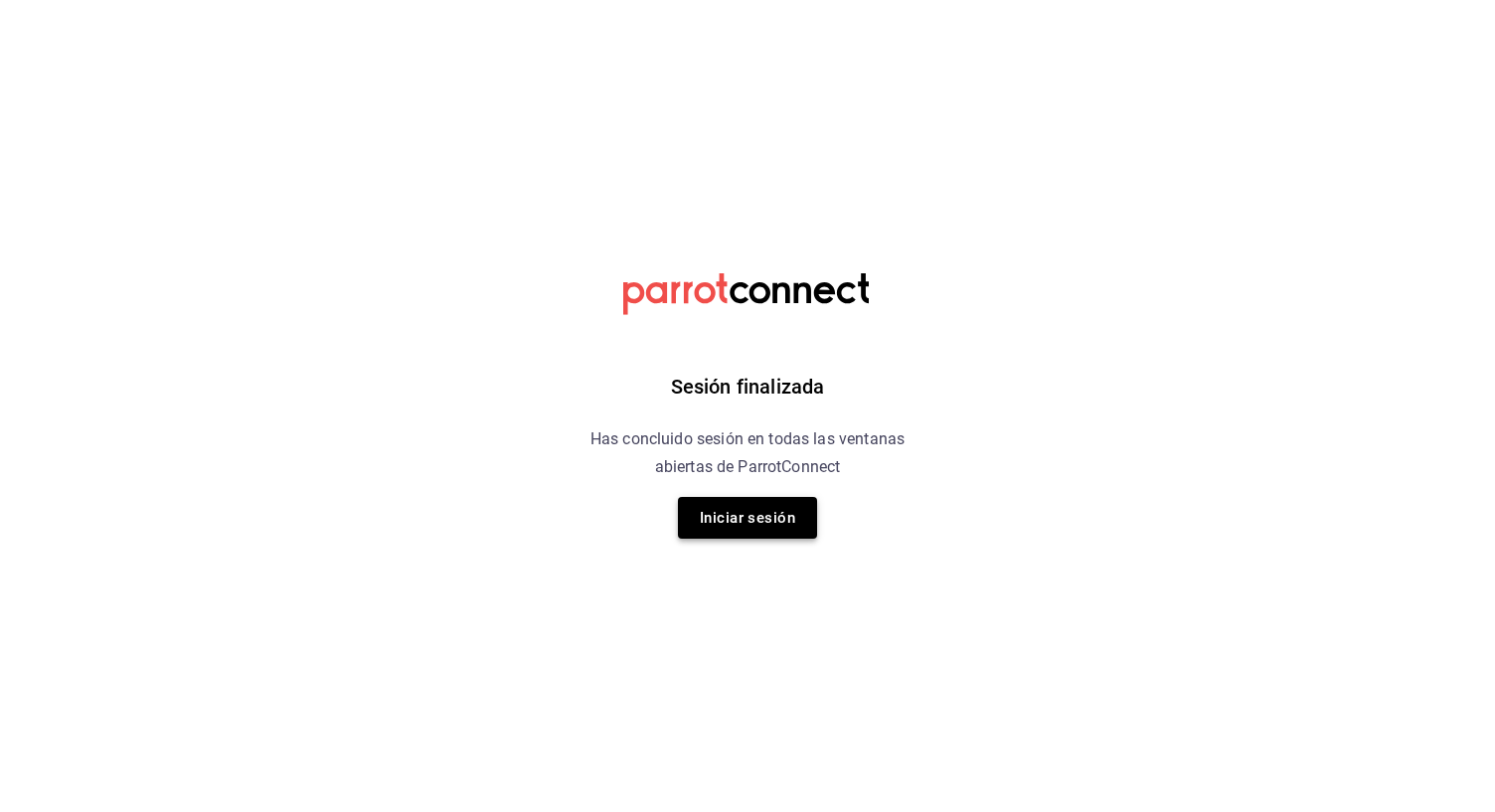 click on "Iniciar sesión" at bounding box center (748, 518) 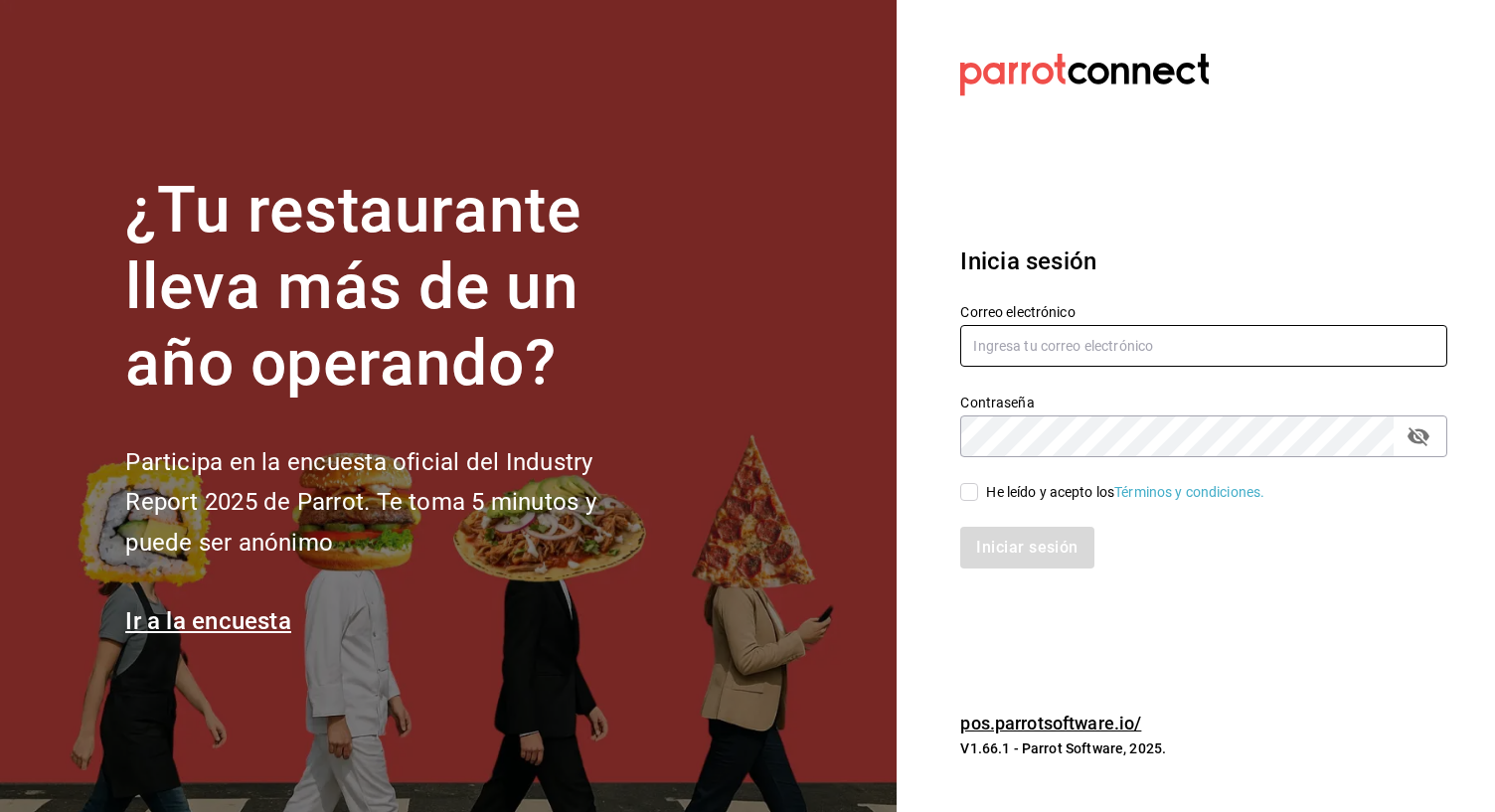 type on "[EMAIL]" 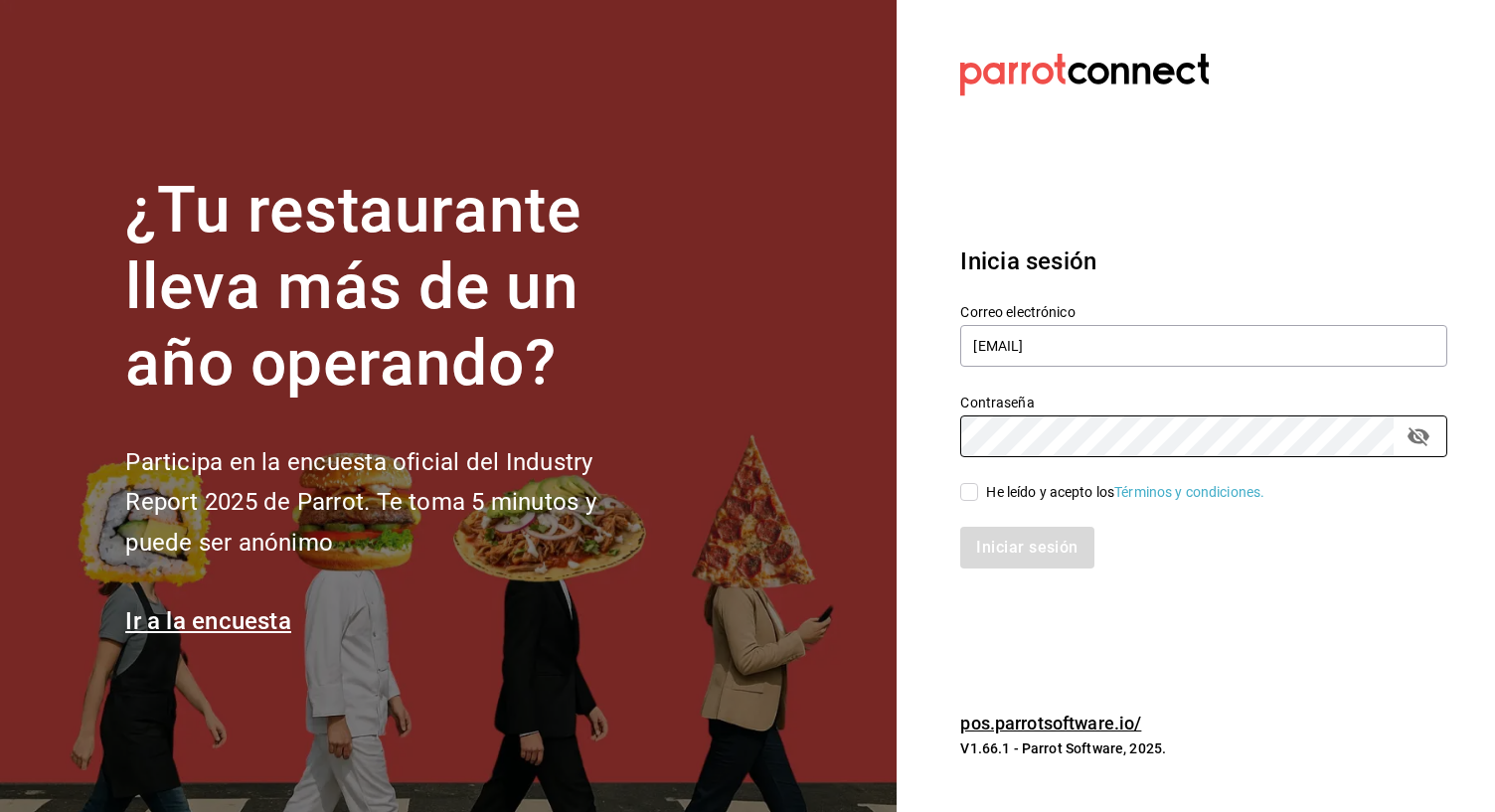 click on "He leído y acepto los  Términos y condiciones." at bounding box center (969, 492) 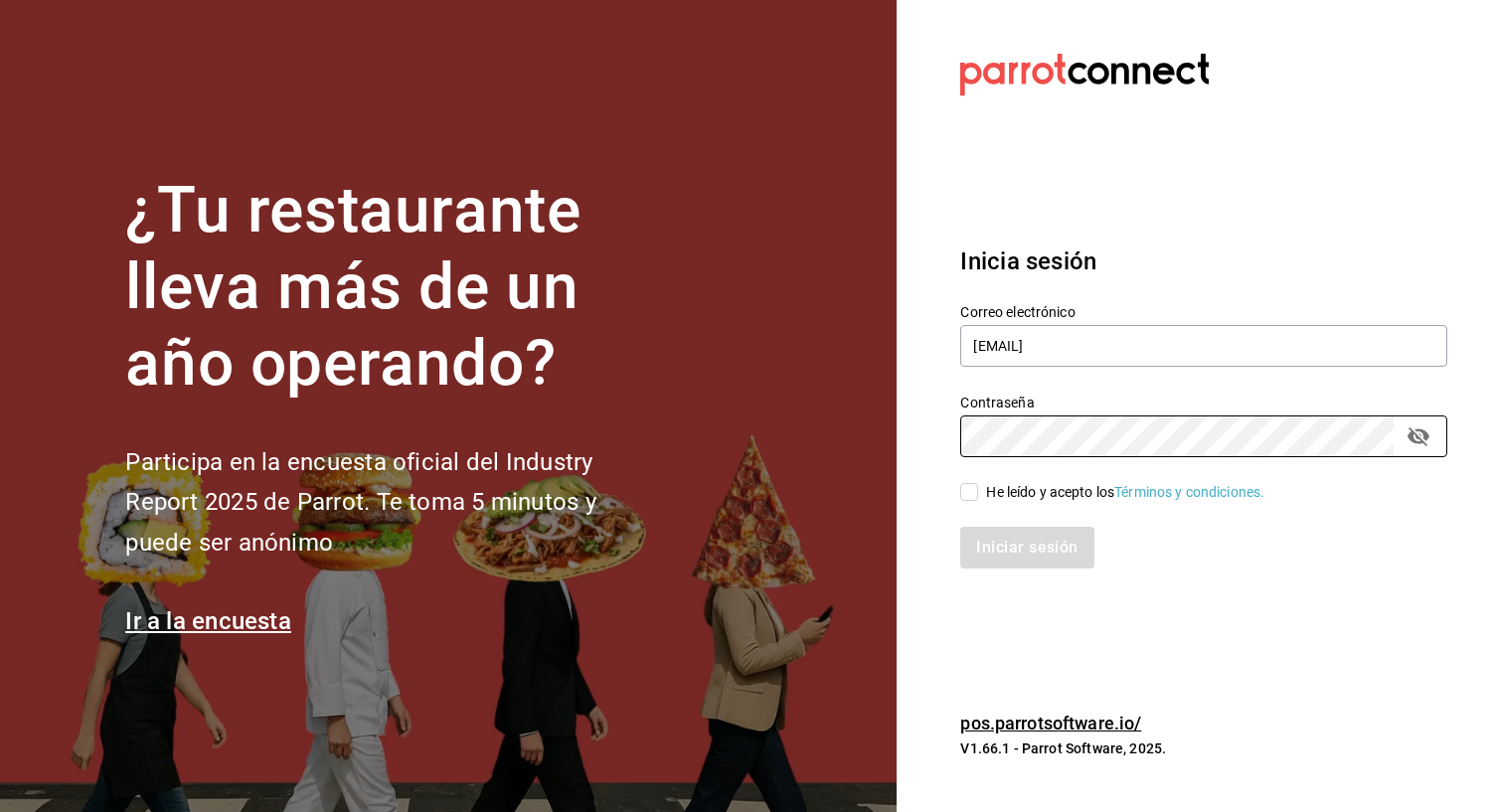 checkbox on "true" 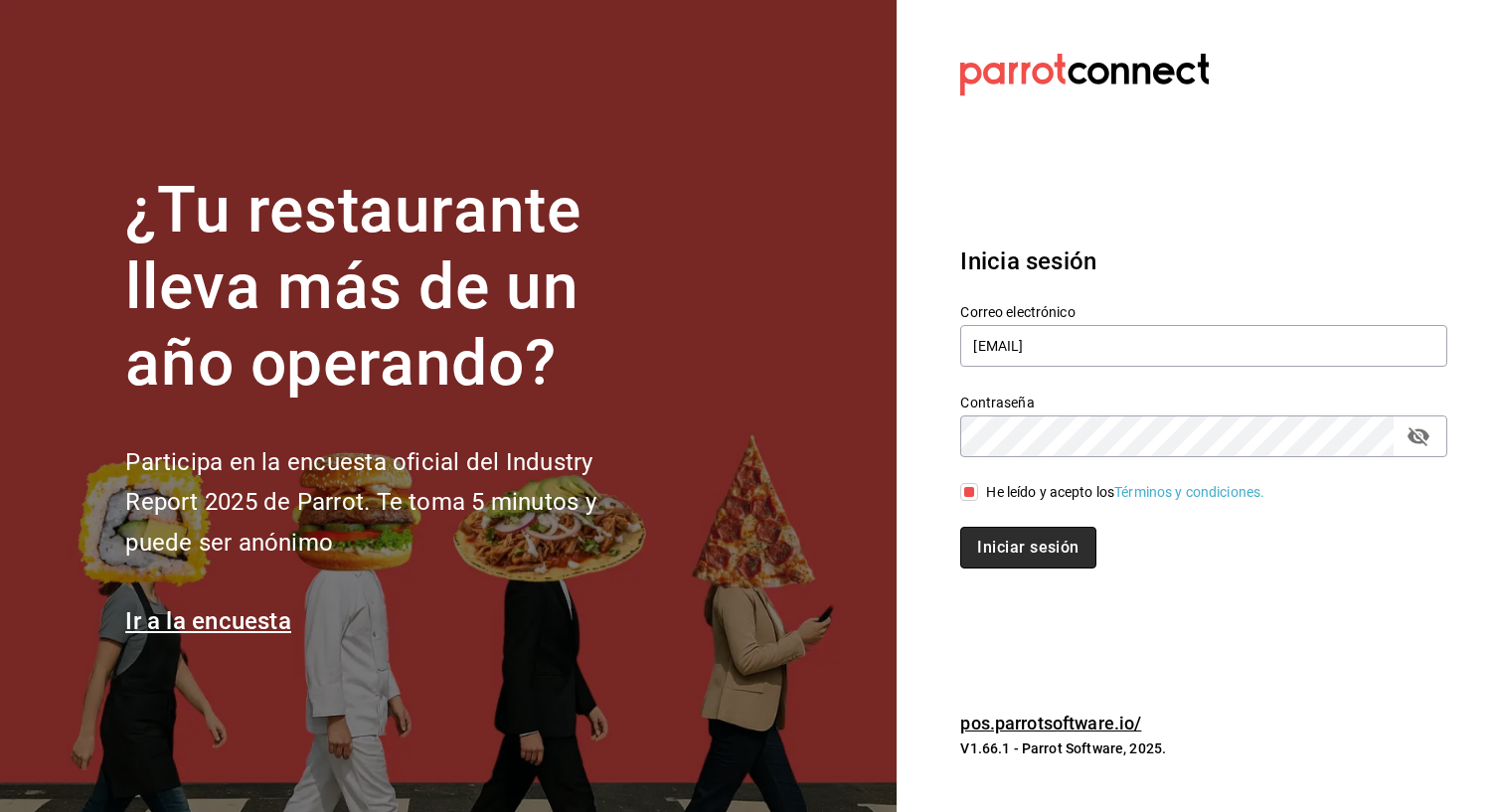 click on "Iniciar sesión" at bounding box center [1028, 548] 